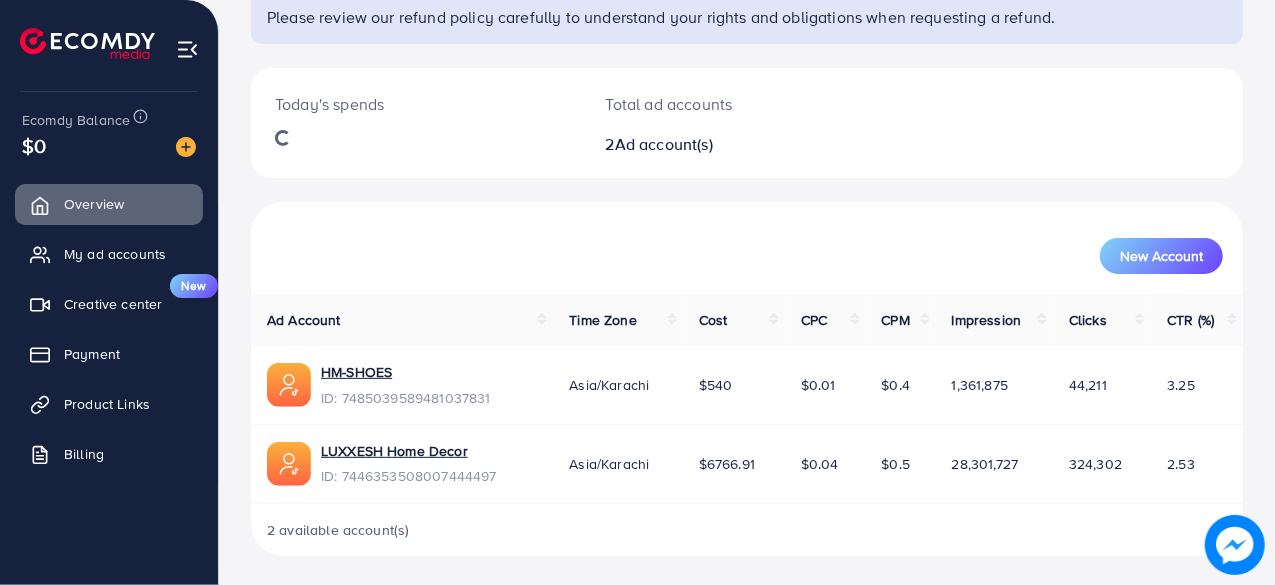 scroll, scrollTop: 172, scrollLeft: 0, axis: vertical 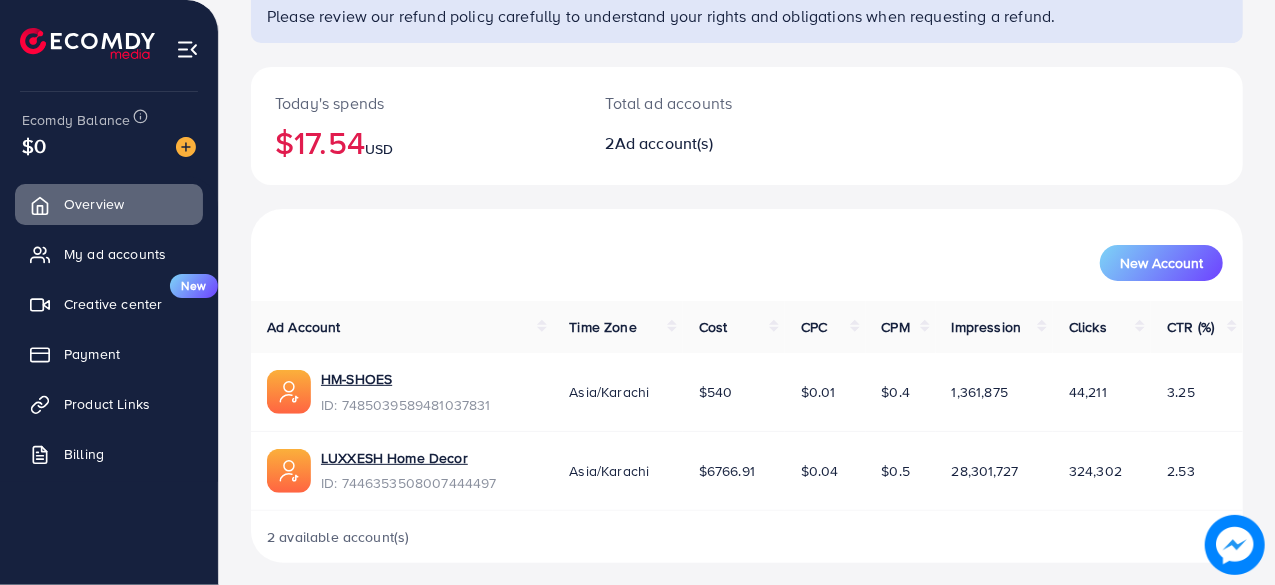 click on "LUXXESH Home Decor  ID: [USERID]" at bounding box center [402, 471] 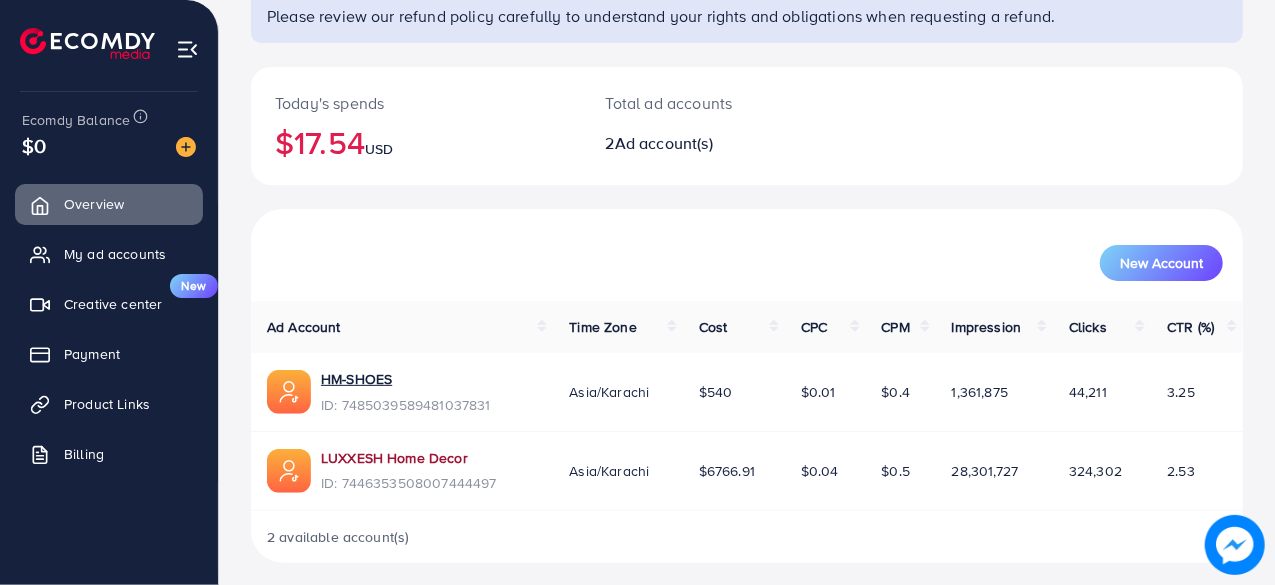 click on "LUXXESH Home Decor" at bounding box center [409, 458] 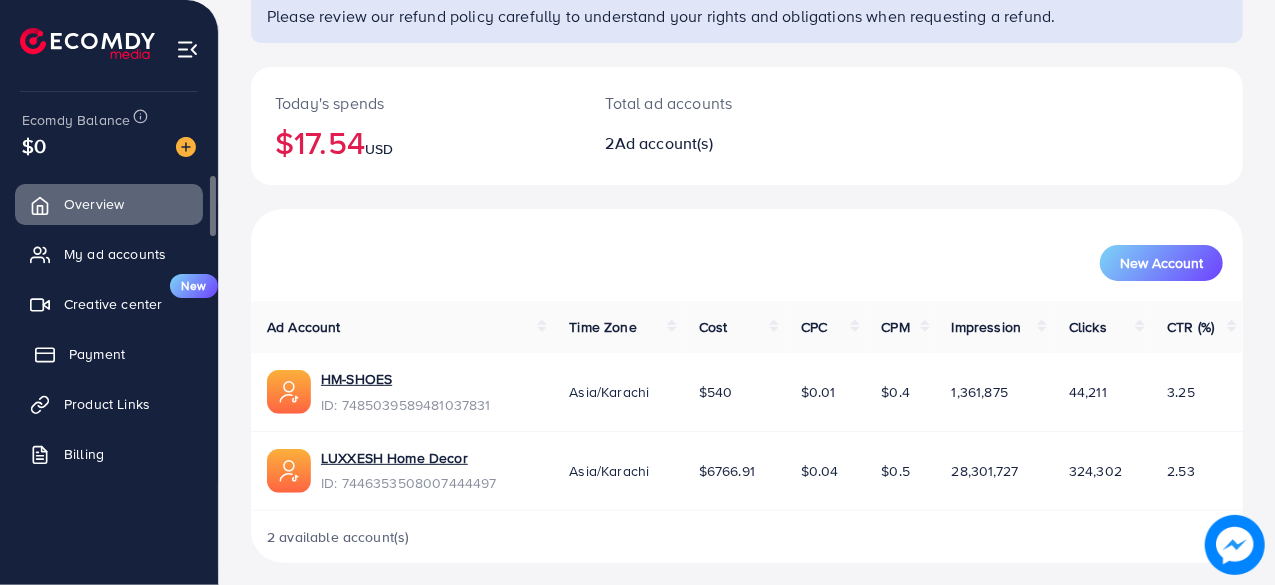 click on "Payment" at bounding box center [97, 354] 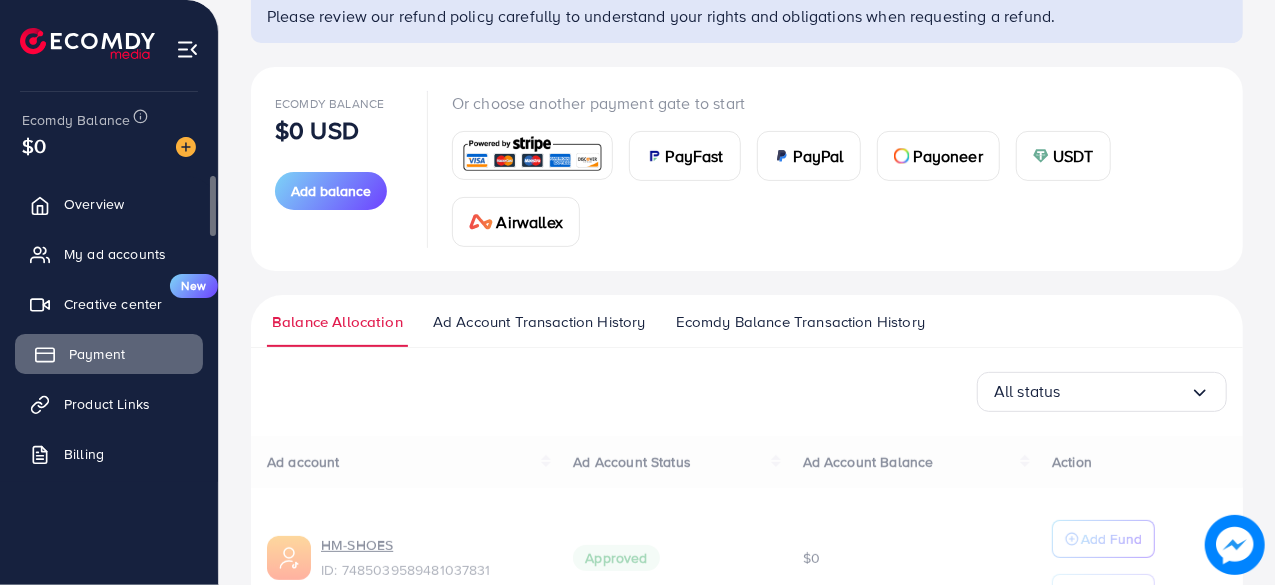 scroll, scrollTop: 0, scrollLeft: 0, axis: both 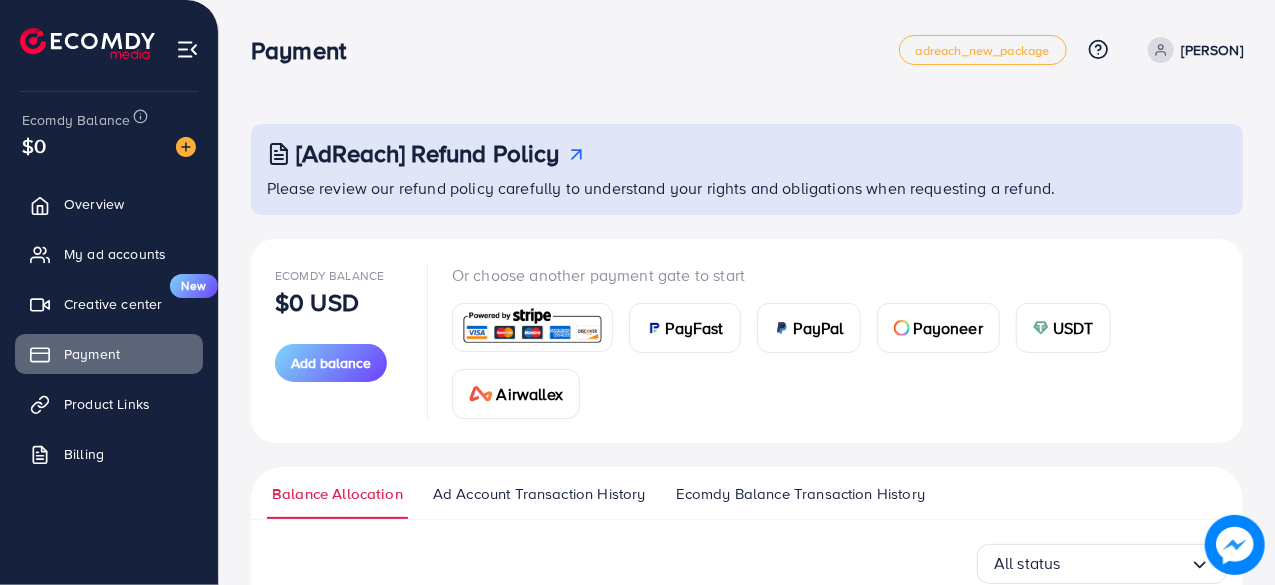 drag, startPoint x: 1274, startPoint y: 174, endPoint x: 1279, endPoint y: 313, distance: 139.0899 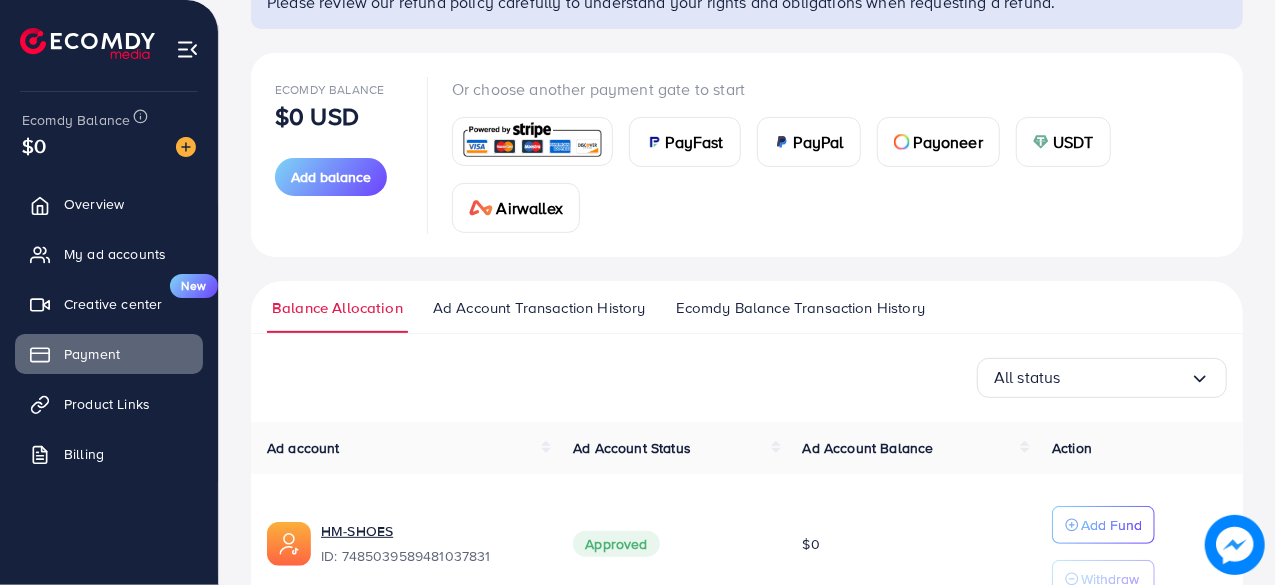 scroll, scrollTop: 183, scrollLeft: 0, axis: vertical 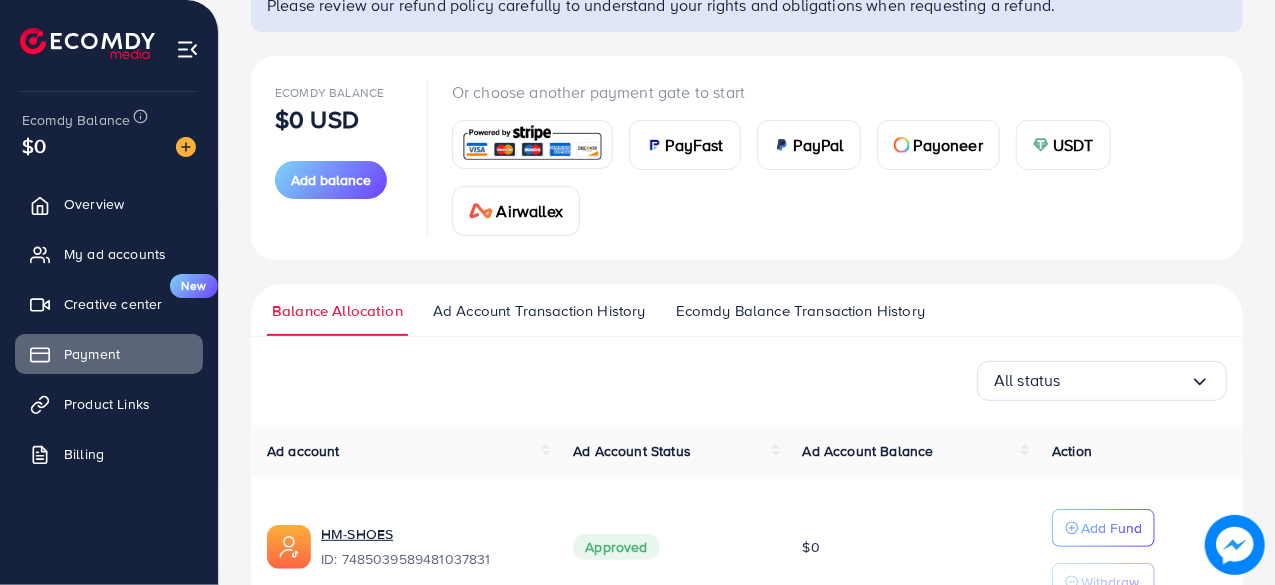 click on "[AdReach] Refund Policy   Please review our refund policy carefully to understand your rights and obligations when requesting a refund.  Ecomdy Balance  $0 USD   Add balance   Or choose another payment gate to start   PayFast   PayPal   Payoneer   USDT   Airwallex   Refund request form   Please choose the same payment method as the one you used to deposit.   Requested amount  * $  Max   Refund reason  *           Loading...      Detail reason  *  Receiving method  *           Loading...      I have read and accepted the  terms of service  Cancel   Next  Balance Allocation  Ad Account Transaction History   Ecomdy Balance Transaction History
All status
Loading...                   Ad account Ad Account Status Ad Account Balance Action            HM-SHOES  ID: [USERID]  Approved   $0   Add Fund   Withdraw       LUXXESH Home Decor  ID: [USERID]  Approved   $43.03   Add Fund   Withdraw          2 result(s)
All status" at bounding box center [747, 330] 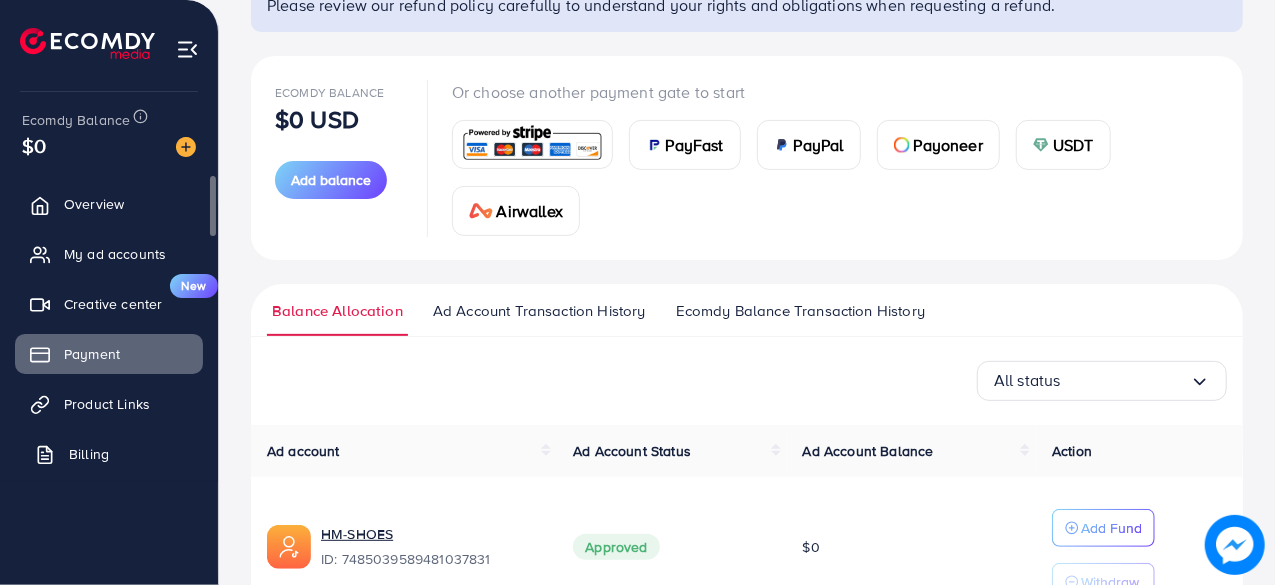 click on "Billing" at bounding box center (89, 454) 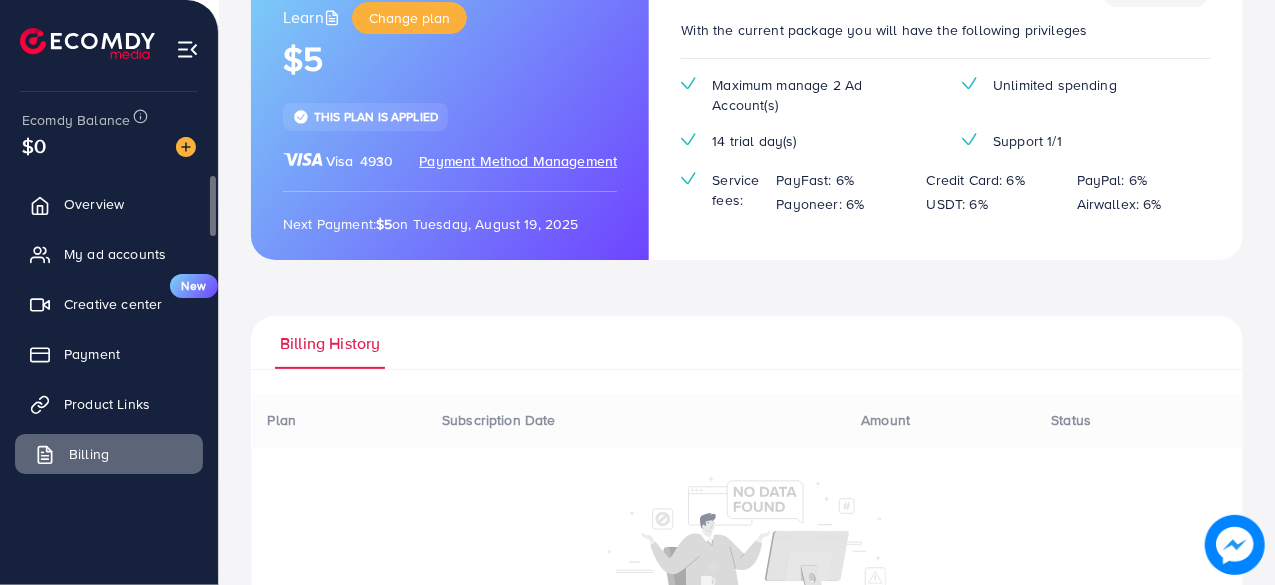 scroll, scrollTop: 0, scrollLeft: 0, axis: both 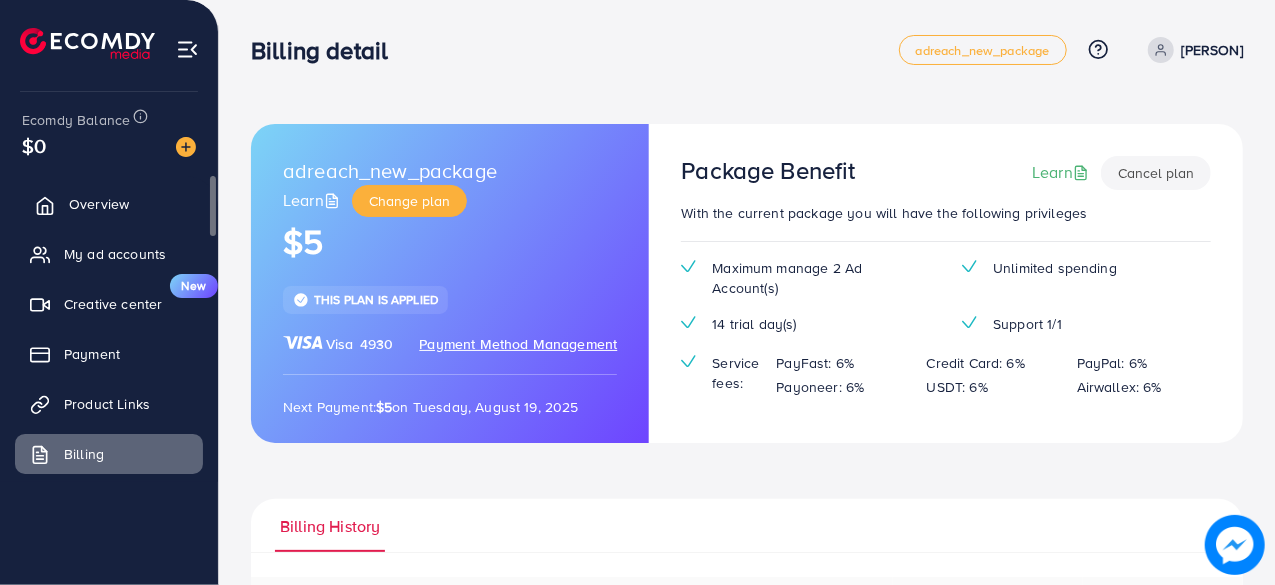 click on "Overview" at bounding box center (99, 204) 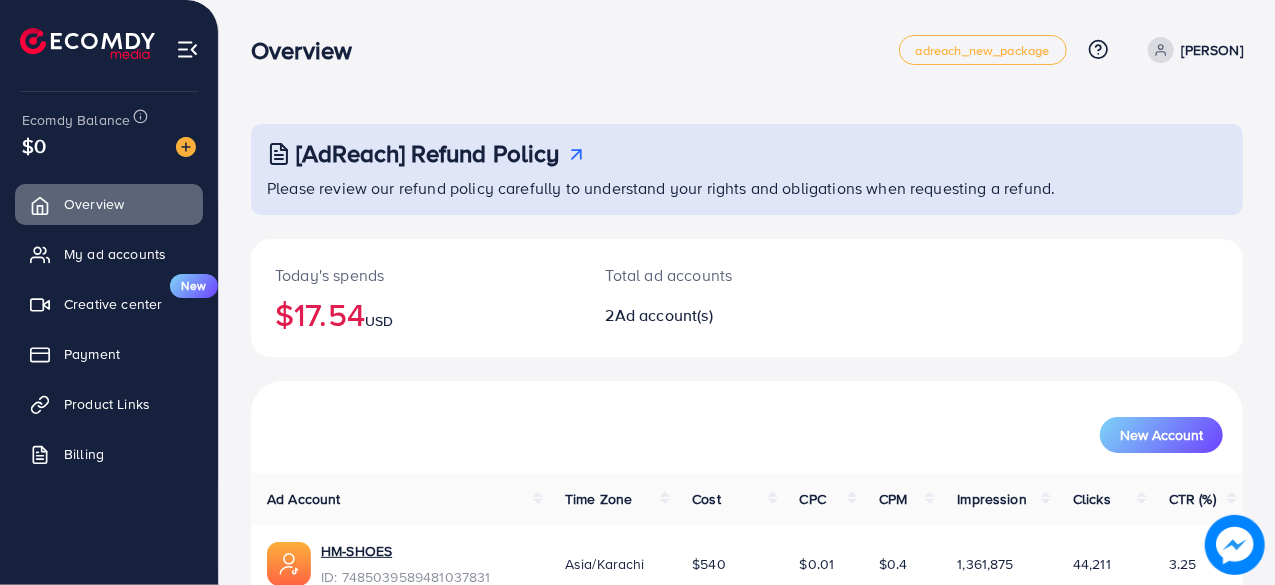 click on "$17.54  USD" at bounding box center (416, 314) 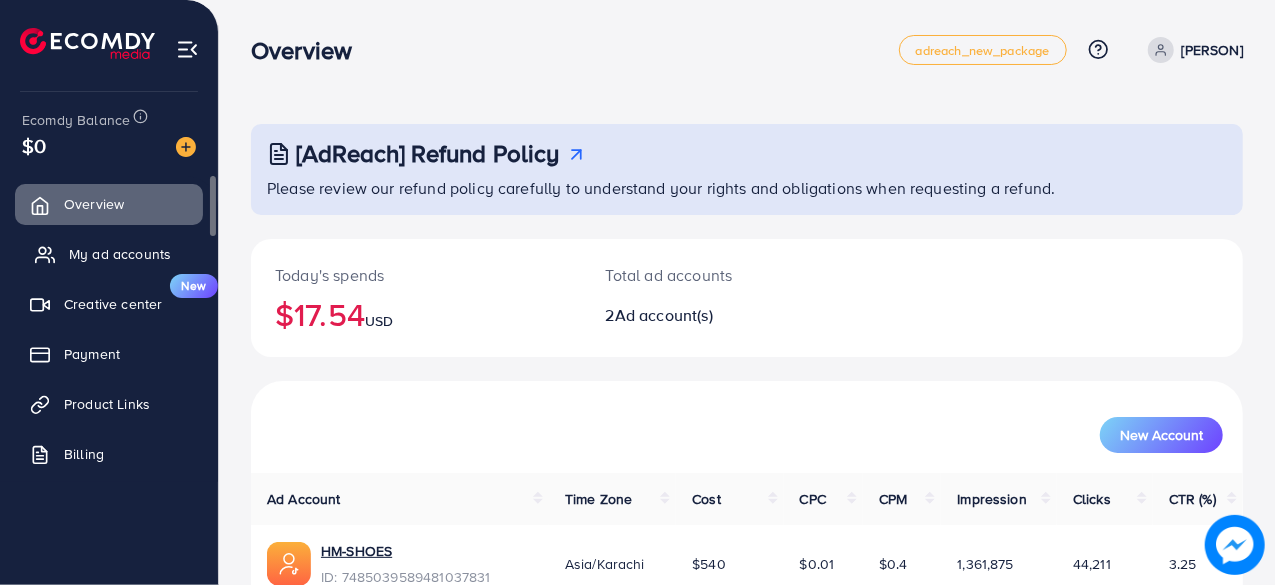 click on "My ad accounts" at bounding box center (120, 254) 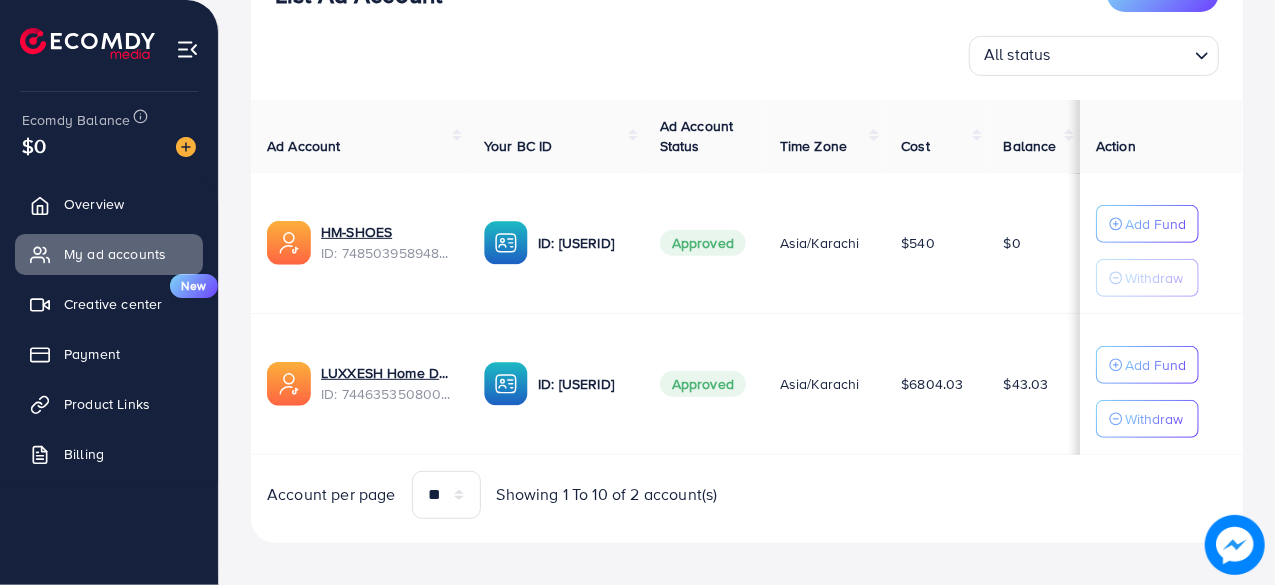 scroll, scrollTop: 308, scrollLeft: 0, axis: vertical 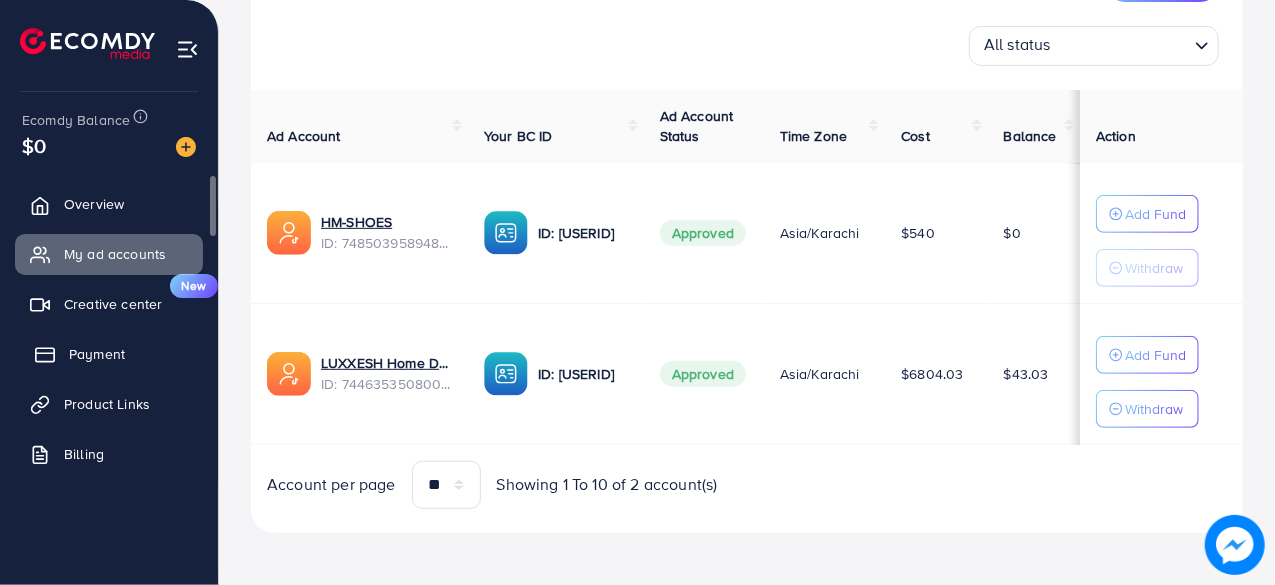 click on "Payment" at bounding box center [97, 354] 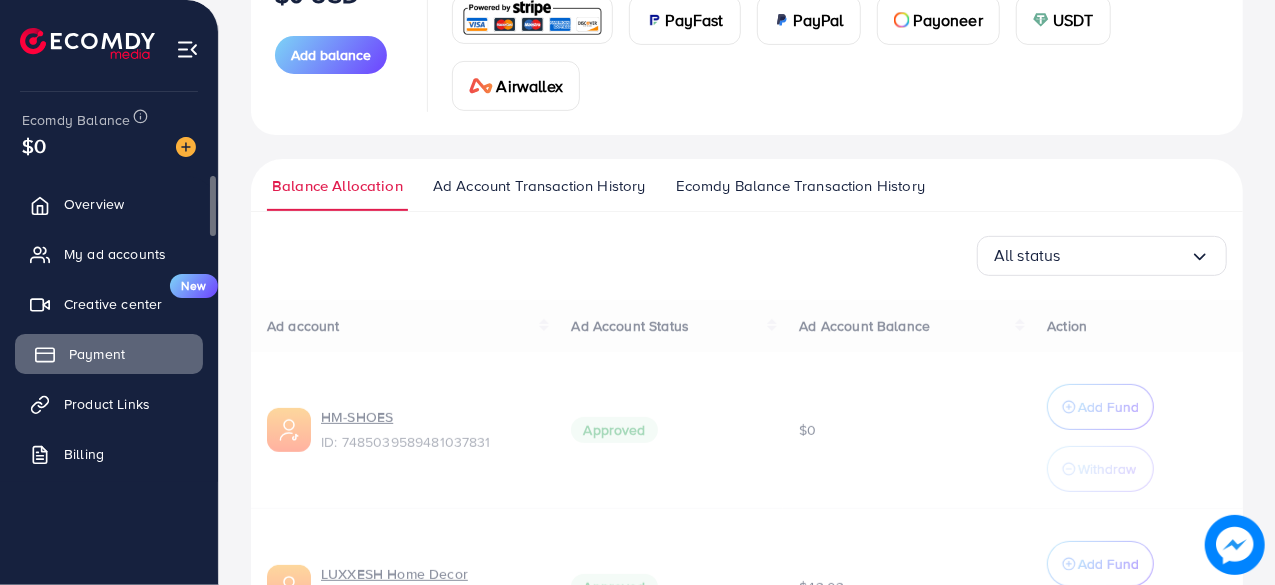 scroll, scrollTop: 0, scrollLeft: 0, axis: both 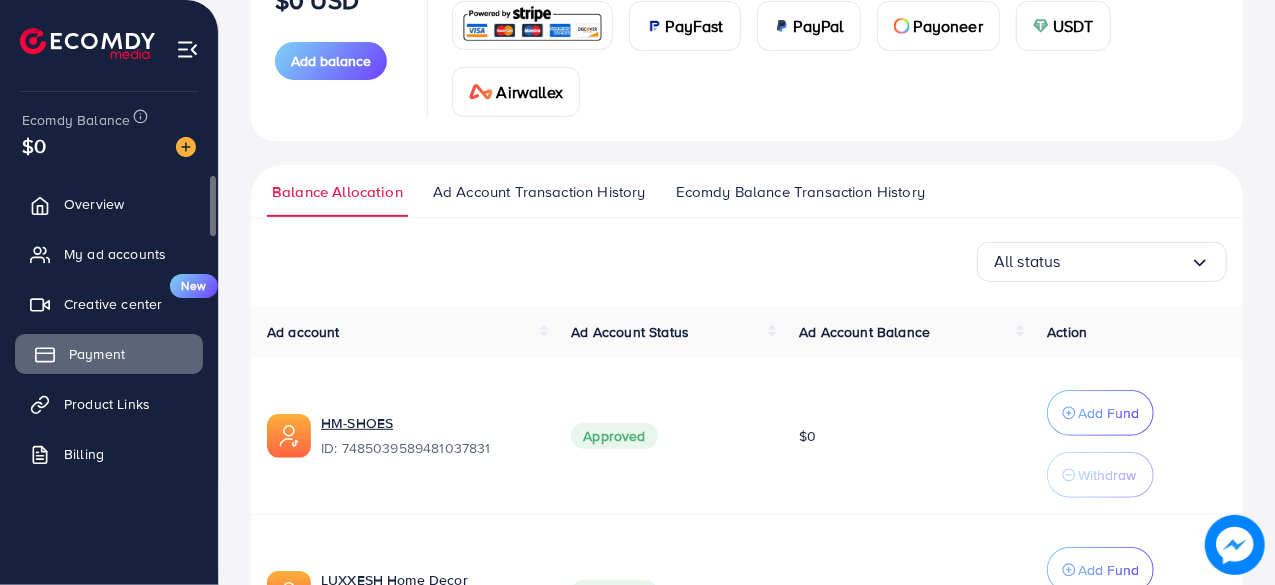 click on "Payment" at bounding box center [109, 354] 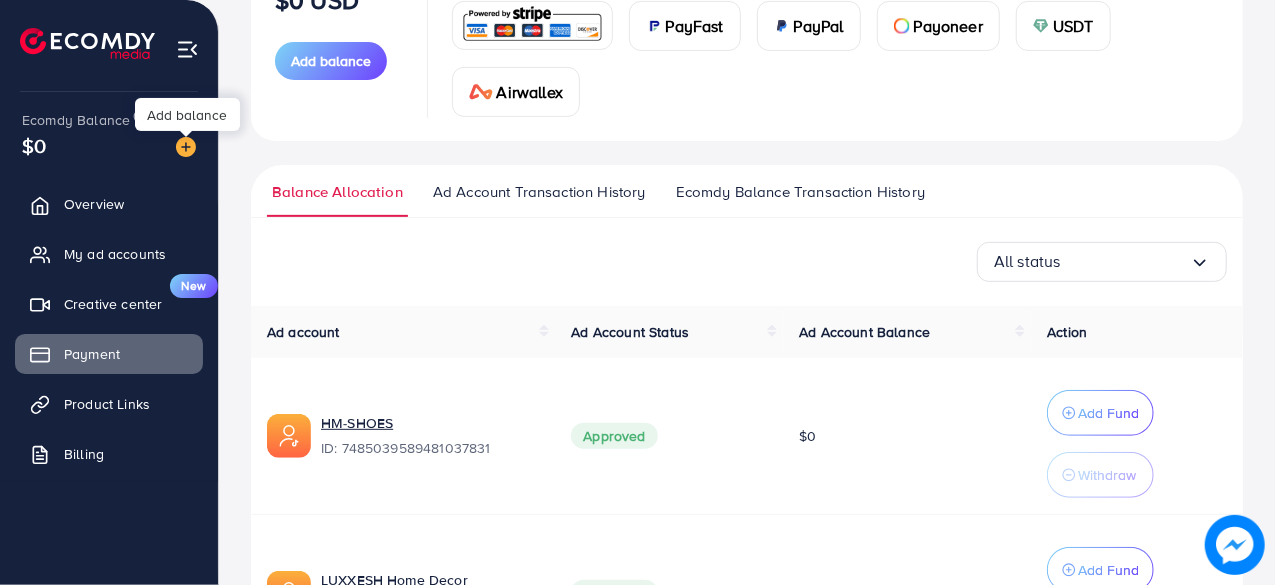 click at bounding box center (186, 147) 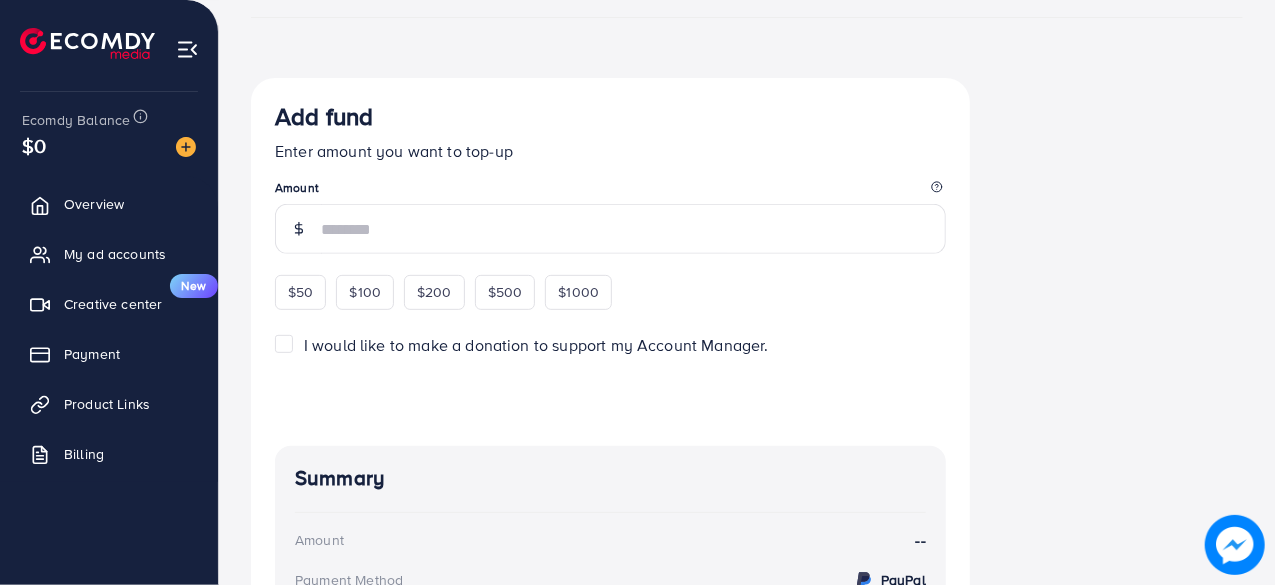 scroll, scrollTop: 0, scrollLeft: 0, axis: both 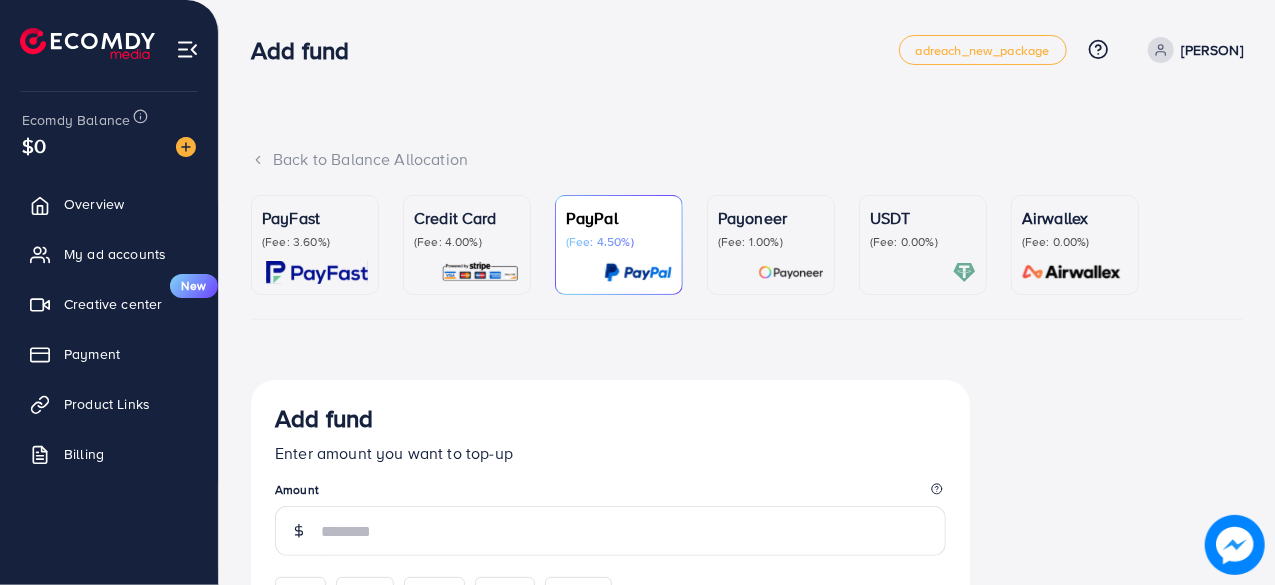 click on "Credit Card" at bounding box center [467, 218] 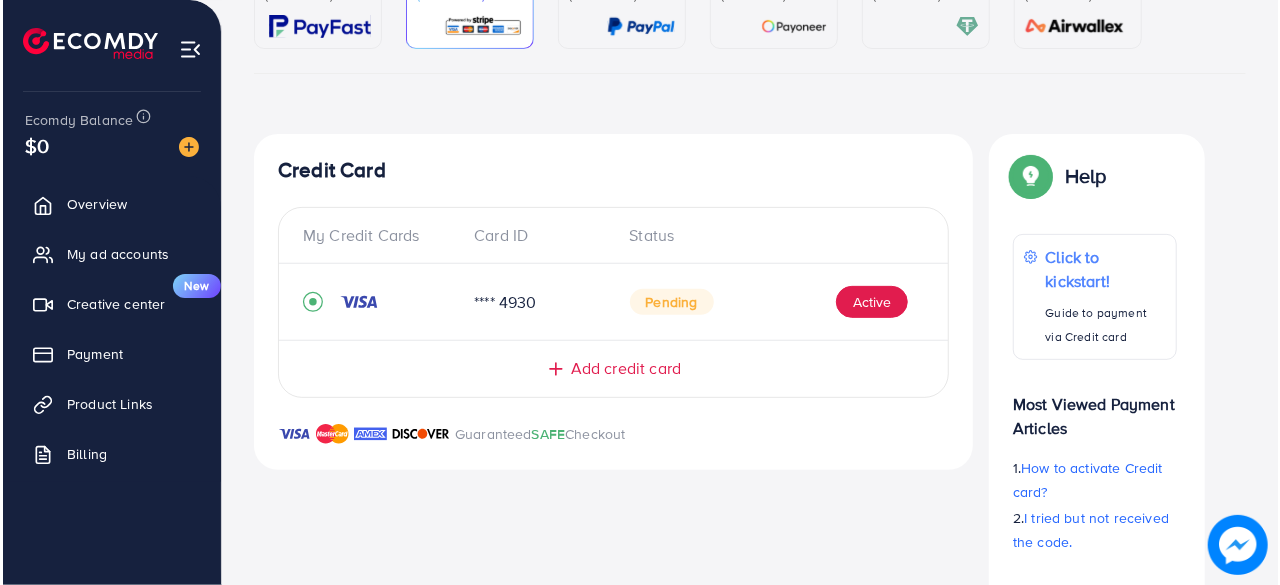 scroll, scrollTop: 245, scrollLeft: 0, axis: vertical 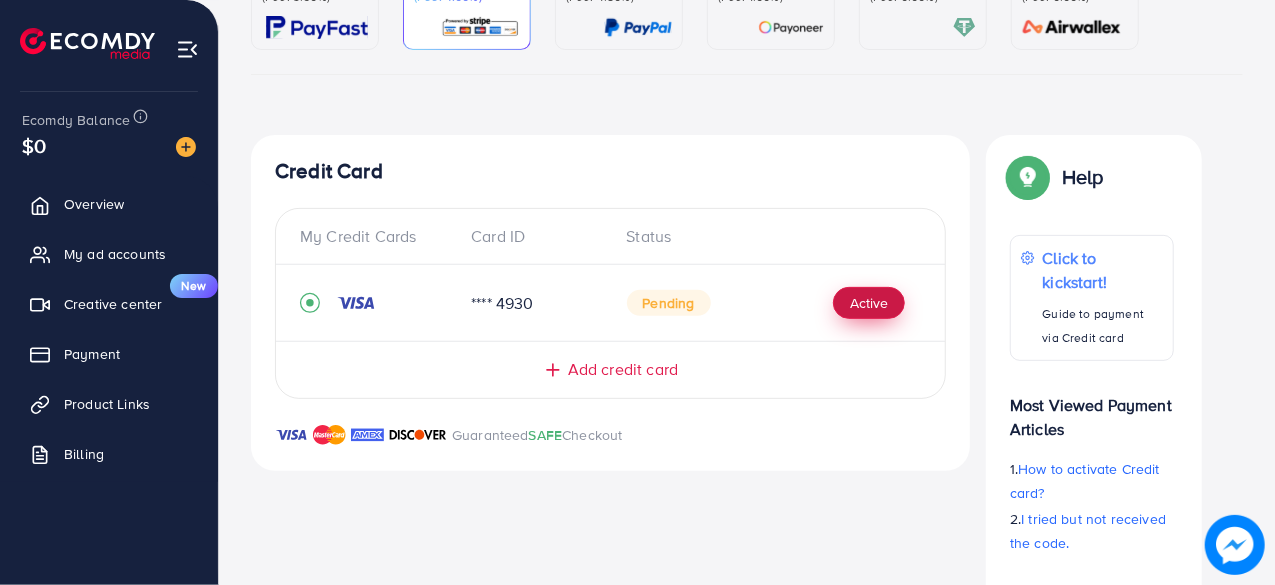 click on "Active" at bounding box center (869, 303) 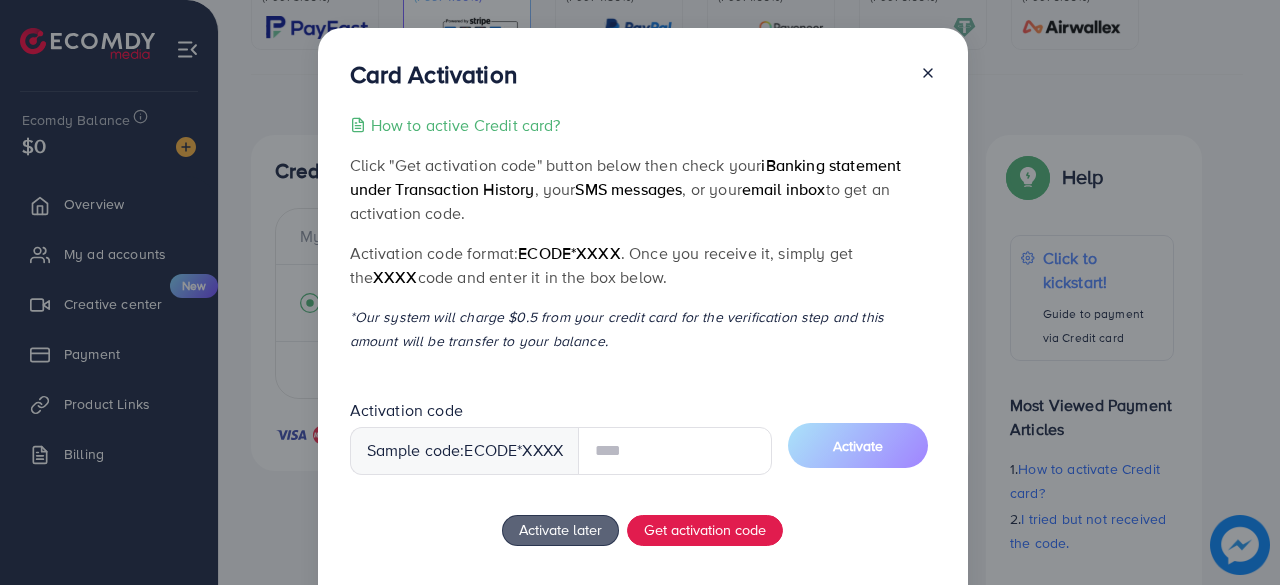 click at bounding box center (675, 451) 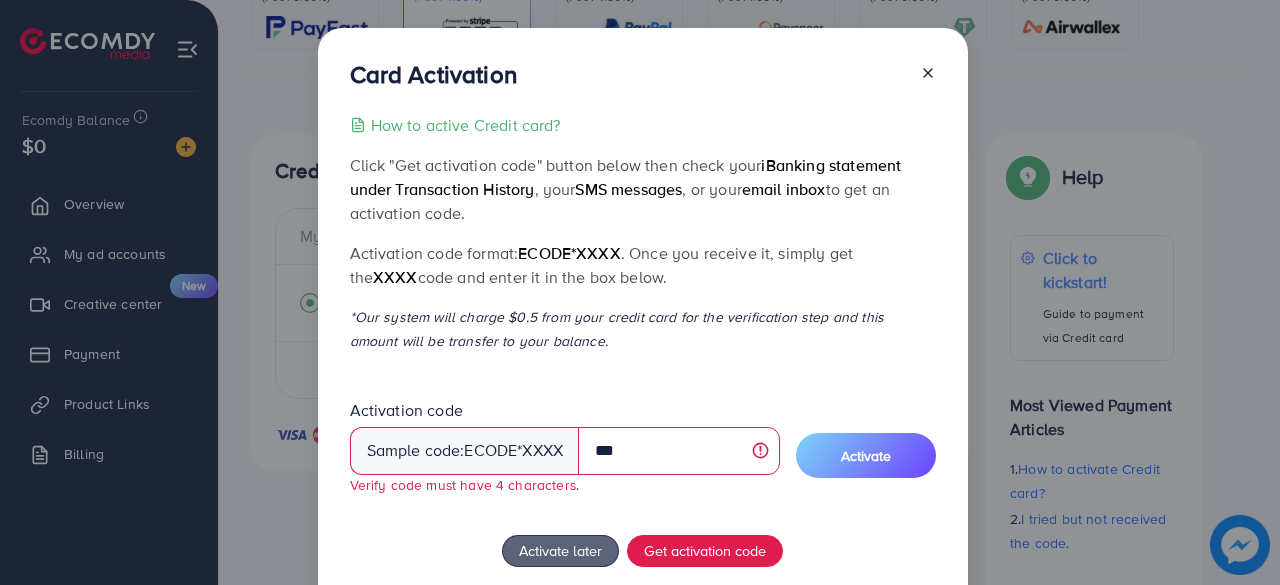 type on "****" 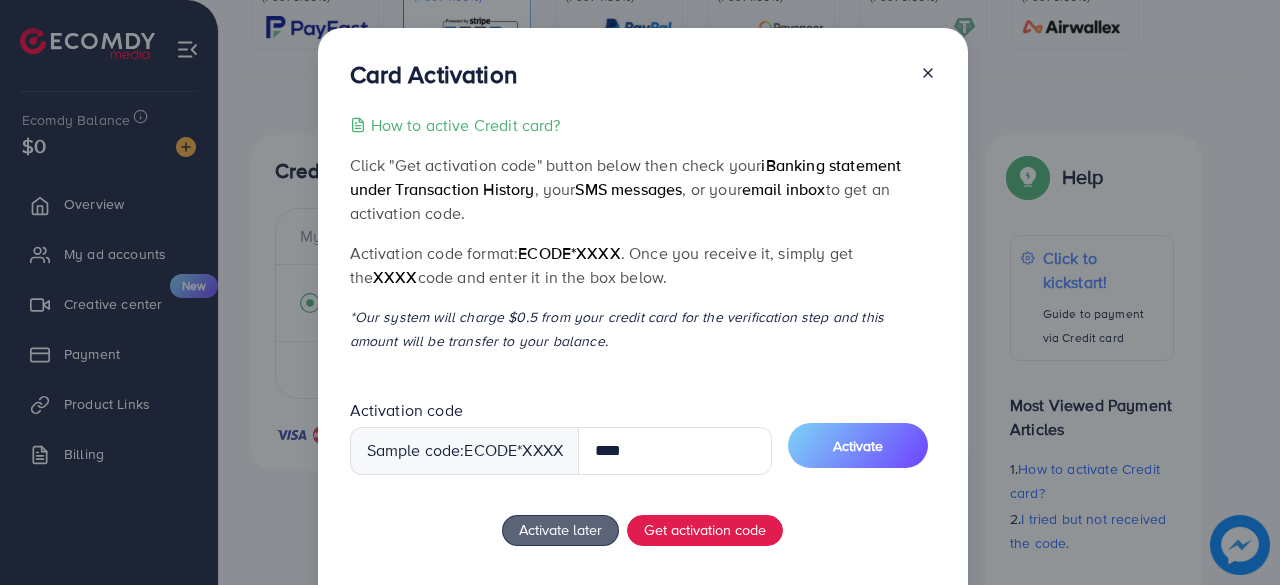 drag, startPoint x: 651, startPoint y: 461, endPoint x: 495, endPoint y: 424, distance: 160.32779 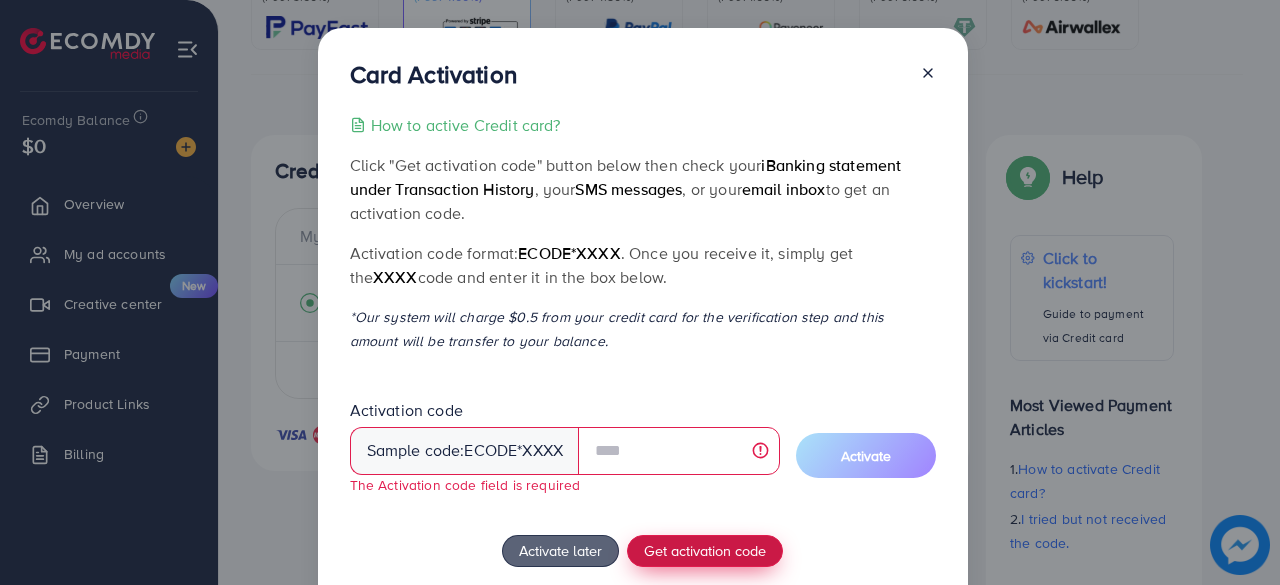 click on "Get activation code" at bounding box center (705, 550) 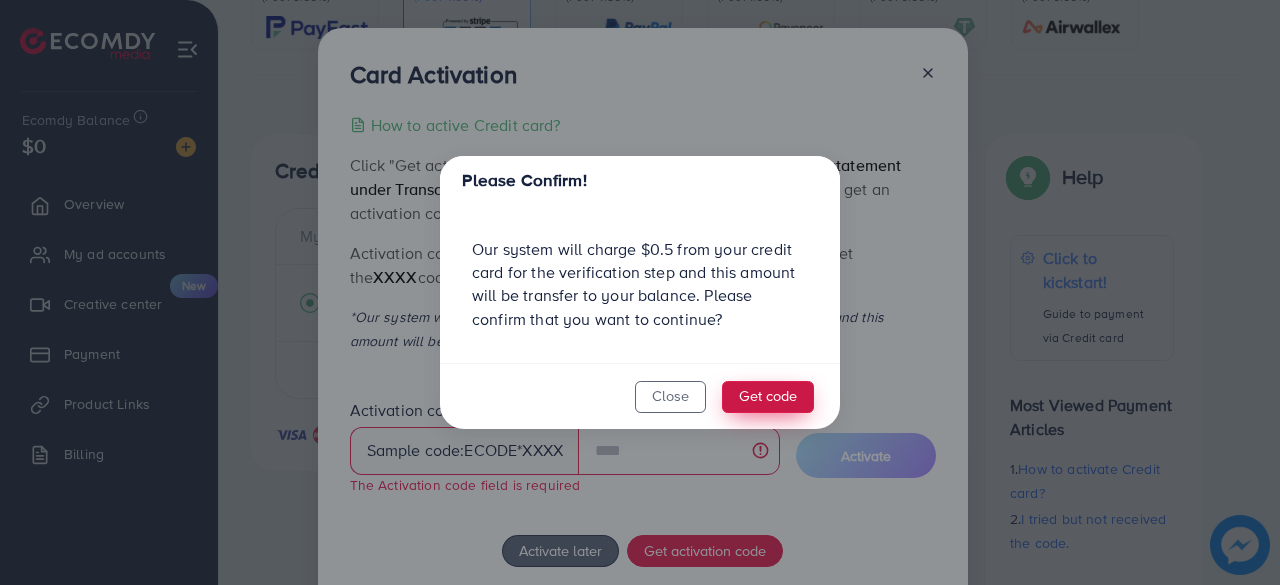 click on "Get code" at bounding box center (768, 397) 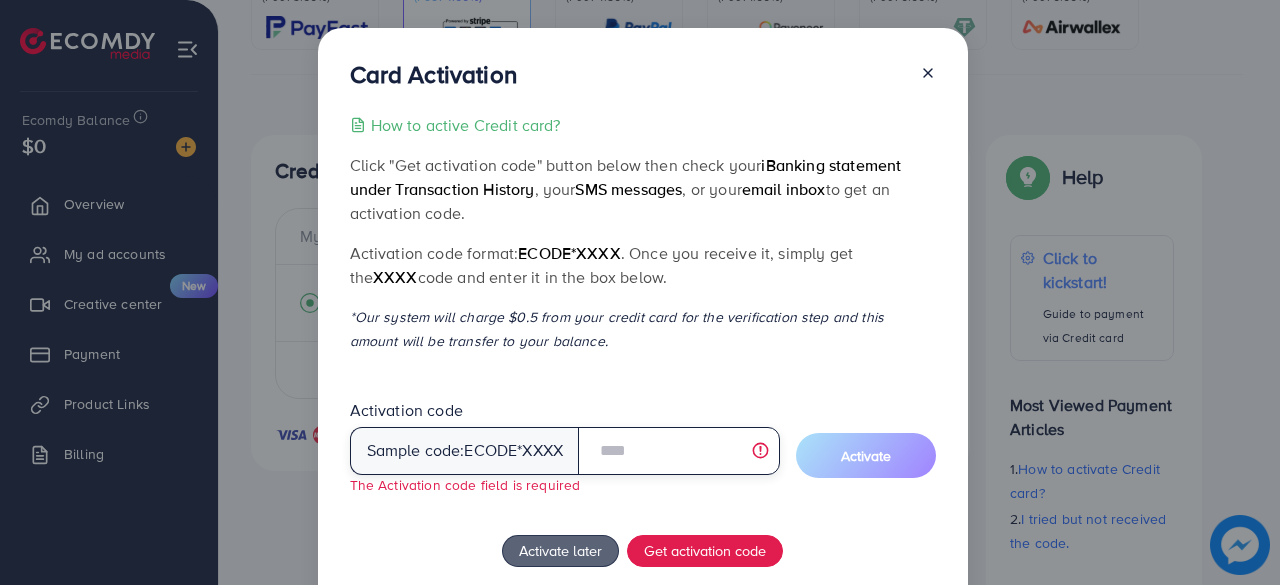click at bounding box center (678, 451) 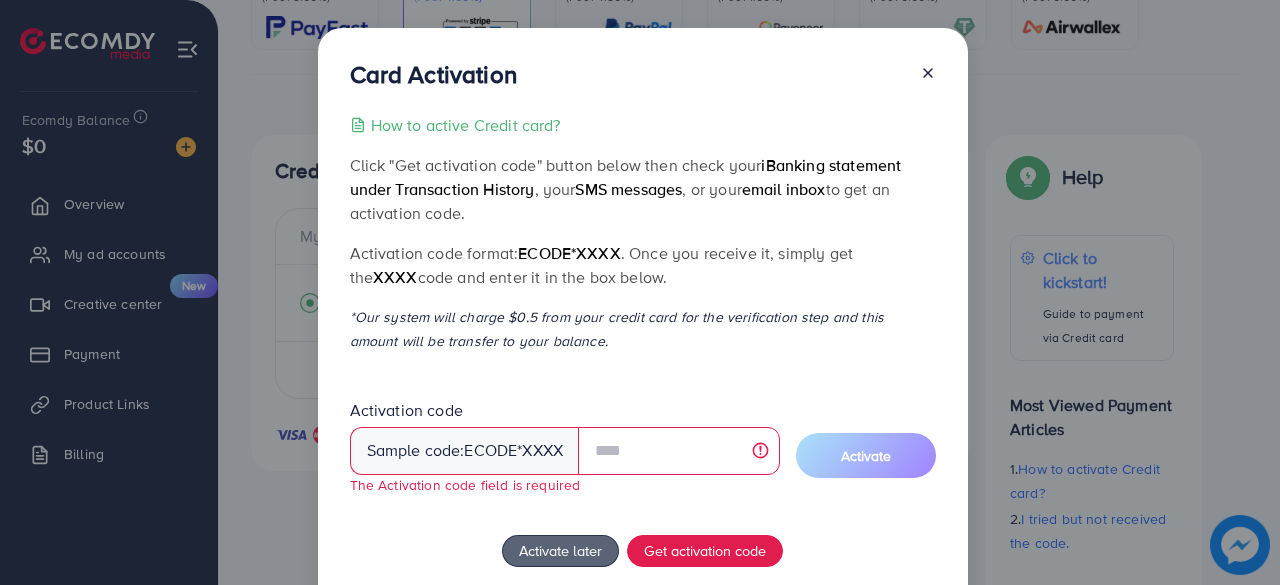 click 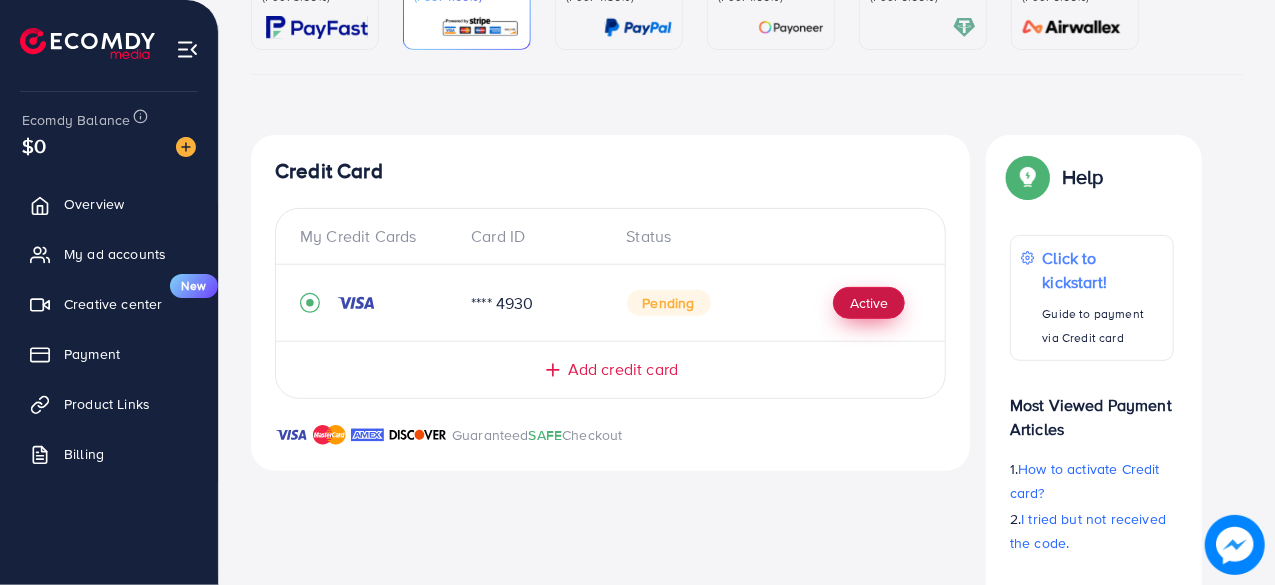 click on "Active" at bounding box center (869, 303) 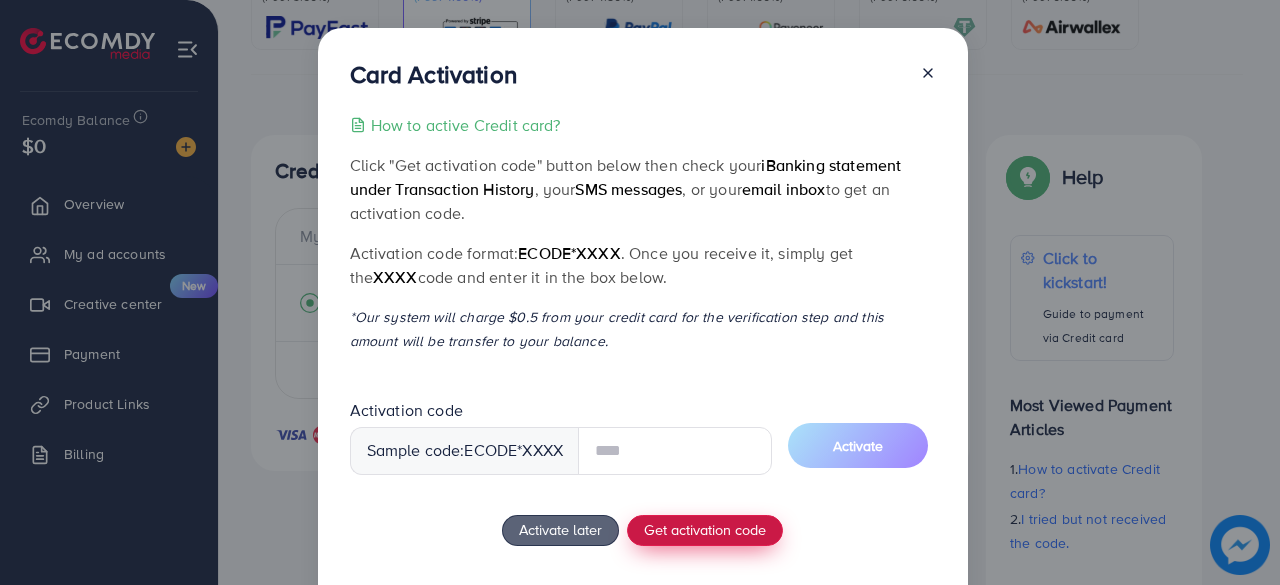 click on "How to active Credit card?   Click "Get activation code" button below then check your  iBanking statement under Transaction History , your  SMS messages , or your  email inbox  to get an activation code.   Activation code format:  ecode*XXXX . Once you receive it, simply get the  XXXX  code and enter it in the box below.   *Our system will charge $0.5 from your credit card for the verification step and this amount will be transfer to your balance.   Activation code   Sample code:  ecode *XXXX   Activate   Activate later   Get activation code   If you have any problem, please contact us by   Messenger" at bounding box center (643, 385) 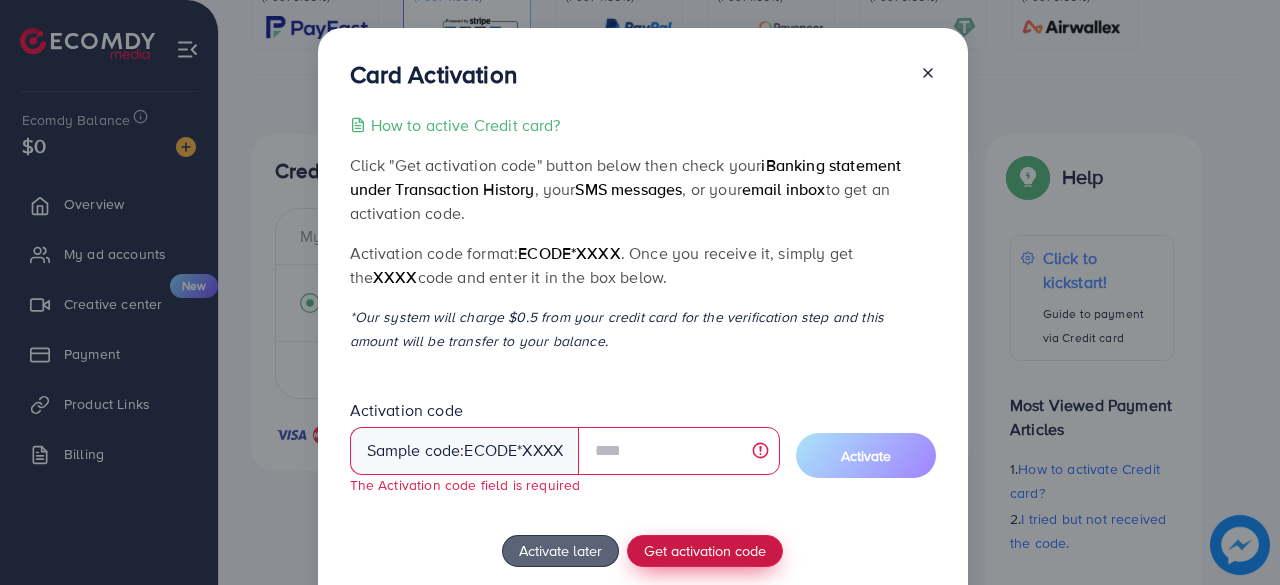click on "Get activation code" at bounding box center [705, 550] 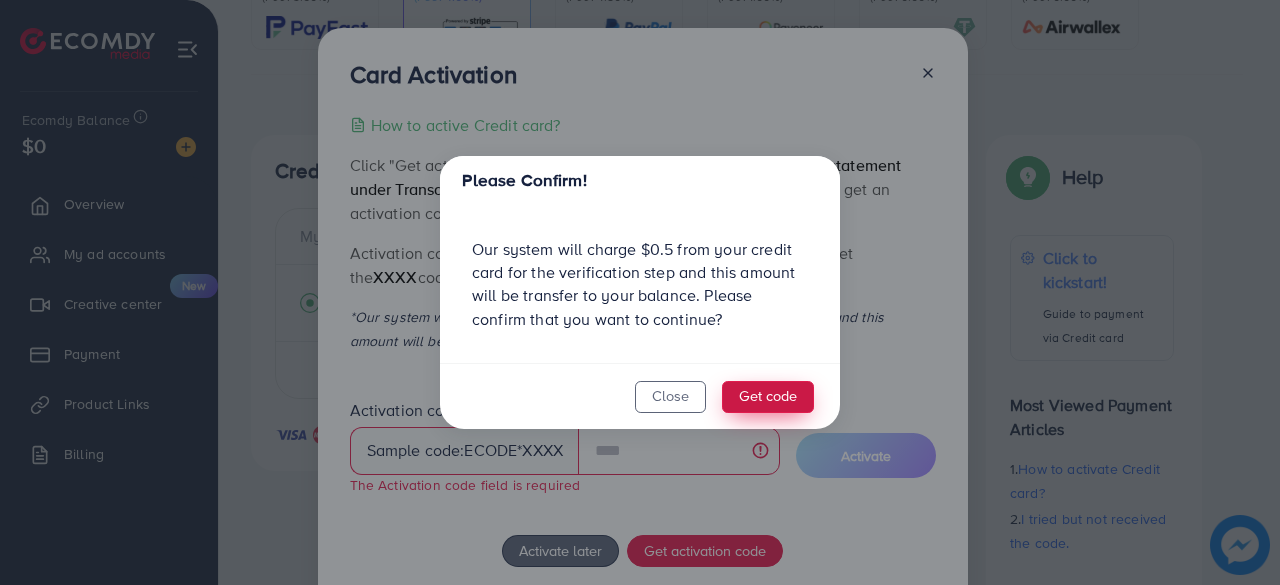 click on "Get code" at bounding box center [768, 397] 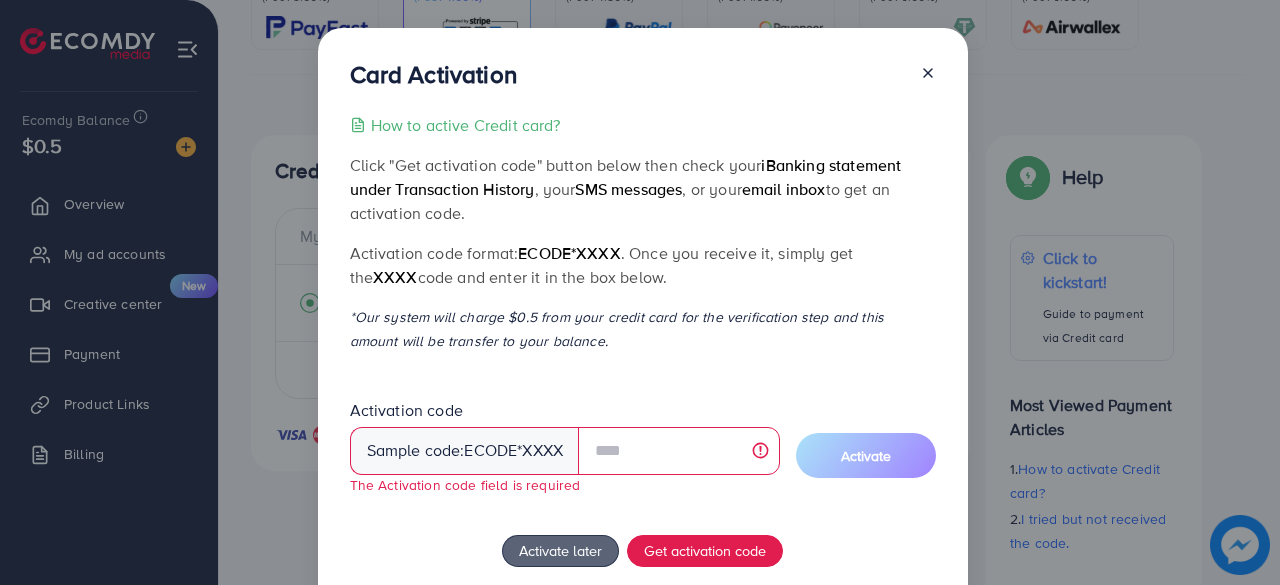 drag, startPoint x: 347, startPoint y: 255, endPoint x: 602, endPoint y: 287, distance: 257 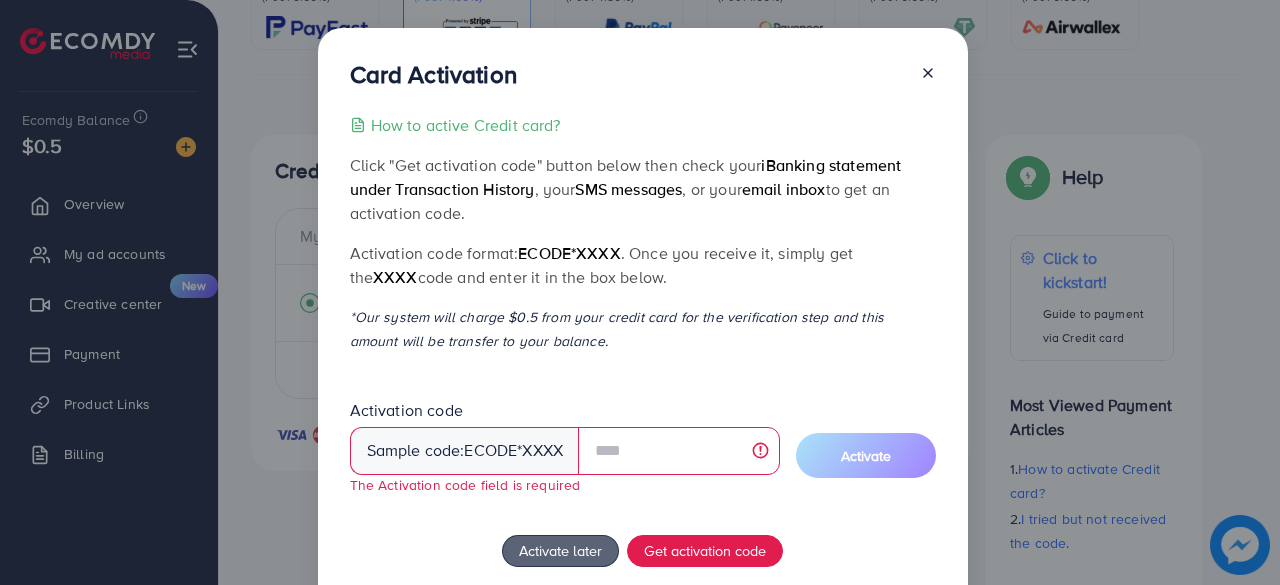 click on "Activation code format:  ecode*XXXX . Once you receive it, simply get the  XXXX  code and enter it in the box below." at bounding box center [643, 265] 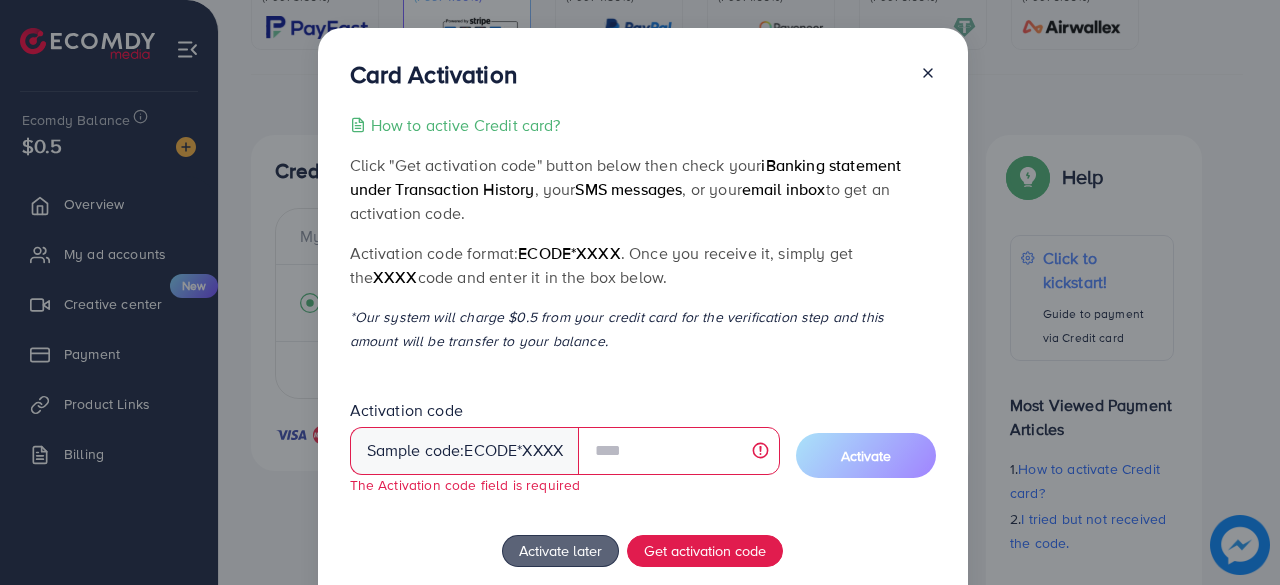 click on "Click "Get activation code" button below then check your  iBanking statement under Transaction History , your  SMS messages , or your  email inbox  to get an activation code." at bounding box center [643, 189] 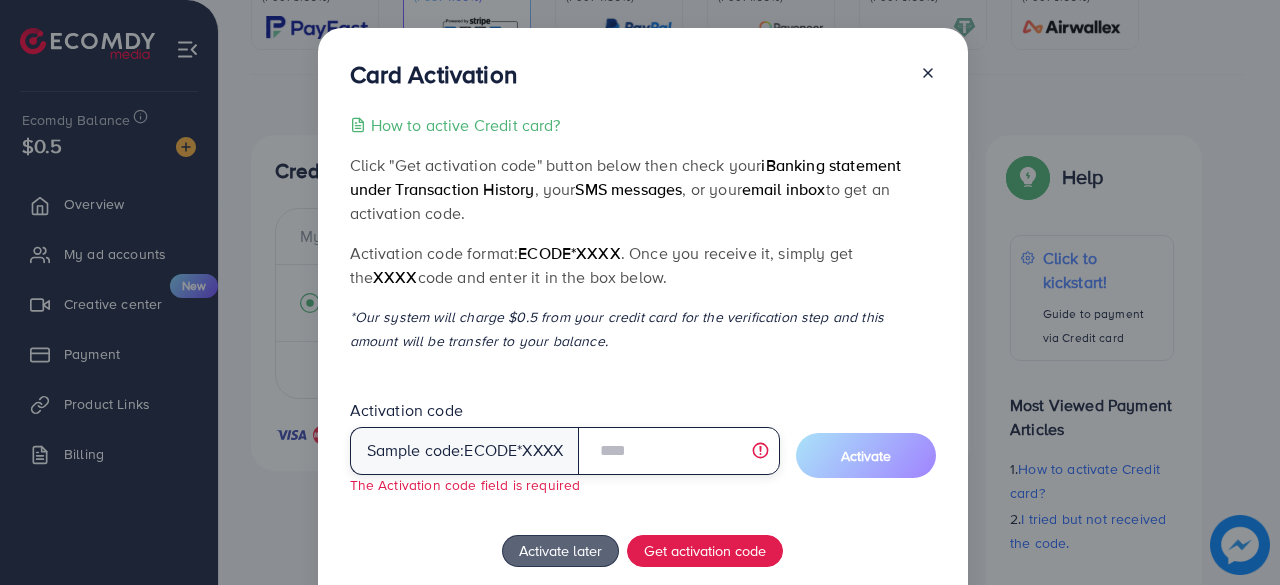 click at bounding box center (678, 451) 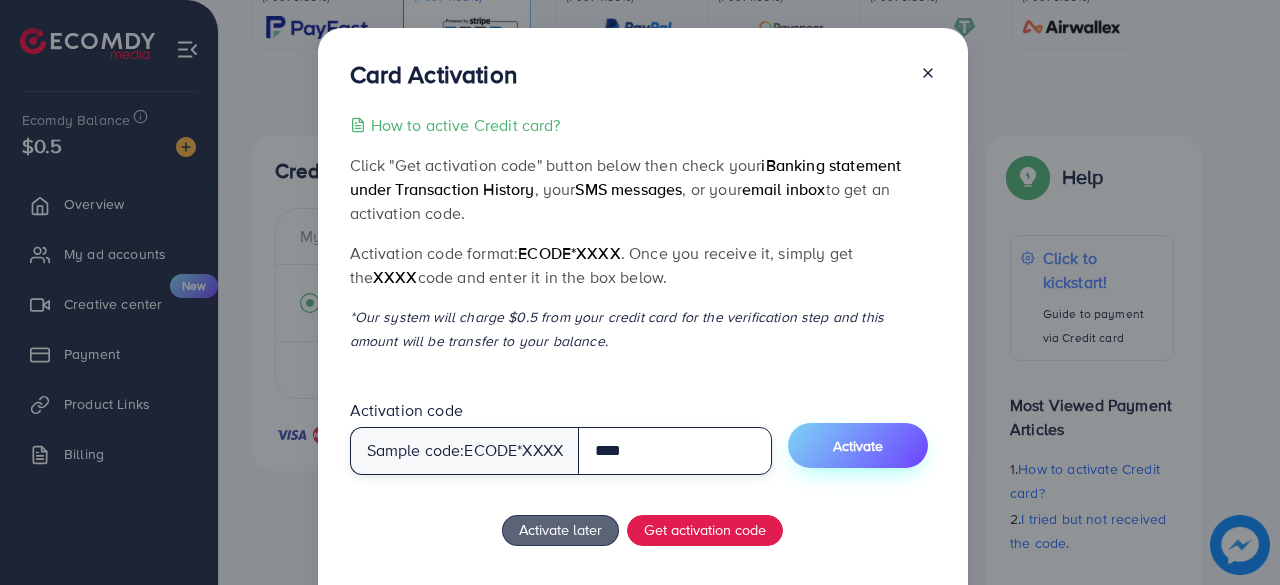 type on "****" 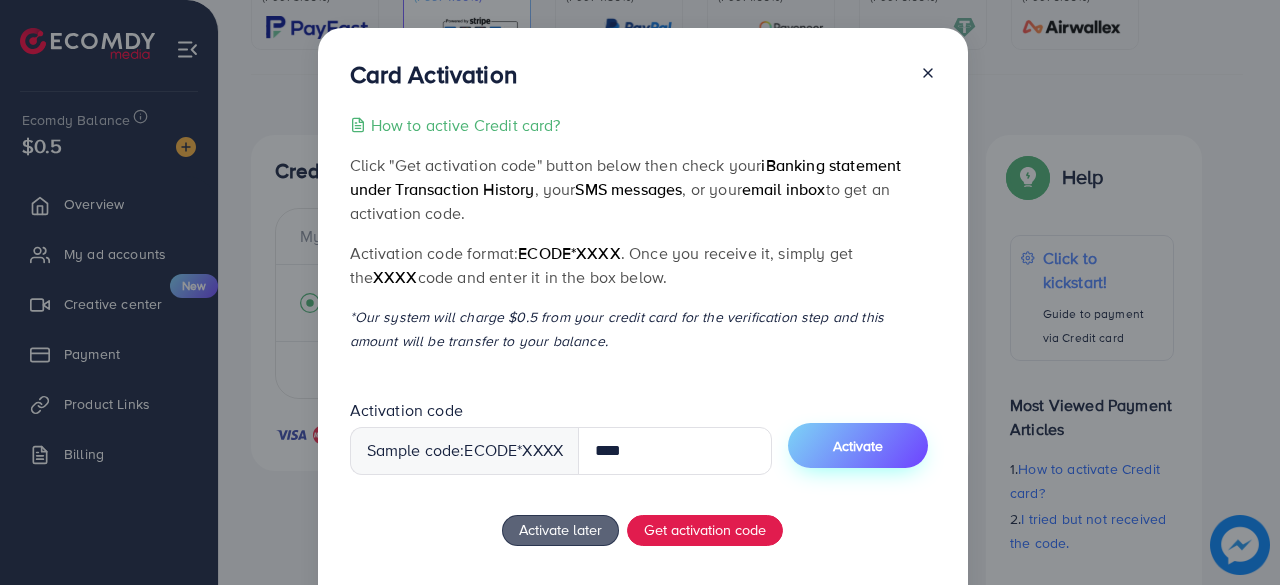 click on "Activate" at bounding box center (858, 445) 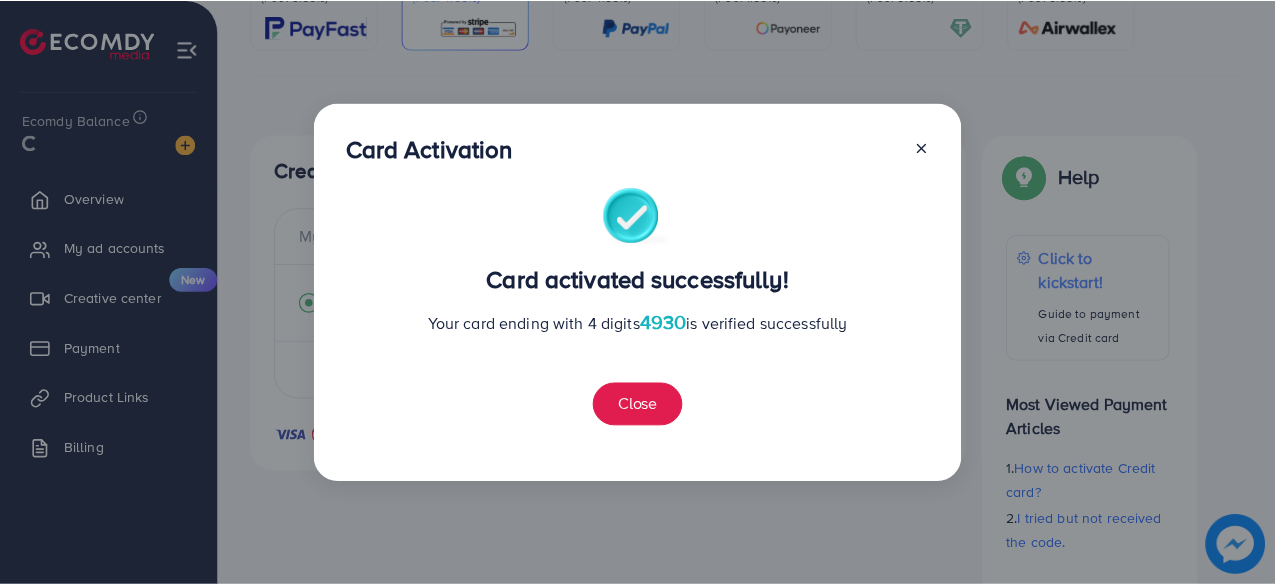 scroll, scrollTop: 590, scrollLeft: 0, axis: vertical 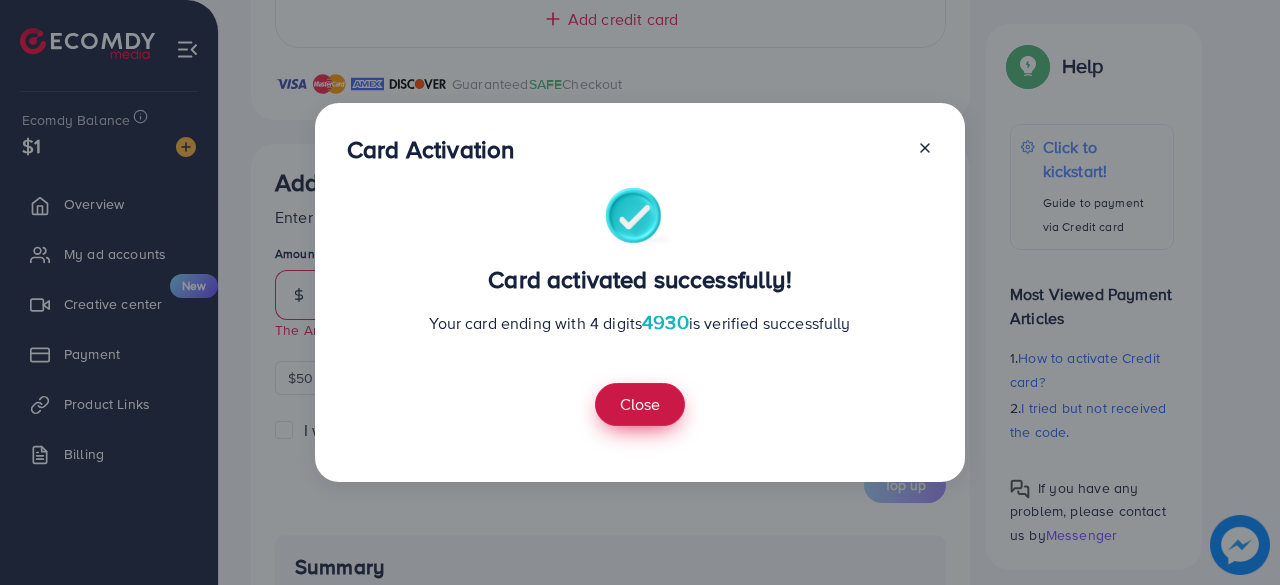 click on "Close" at bounding box center [640, 404] 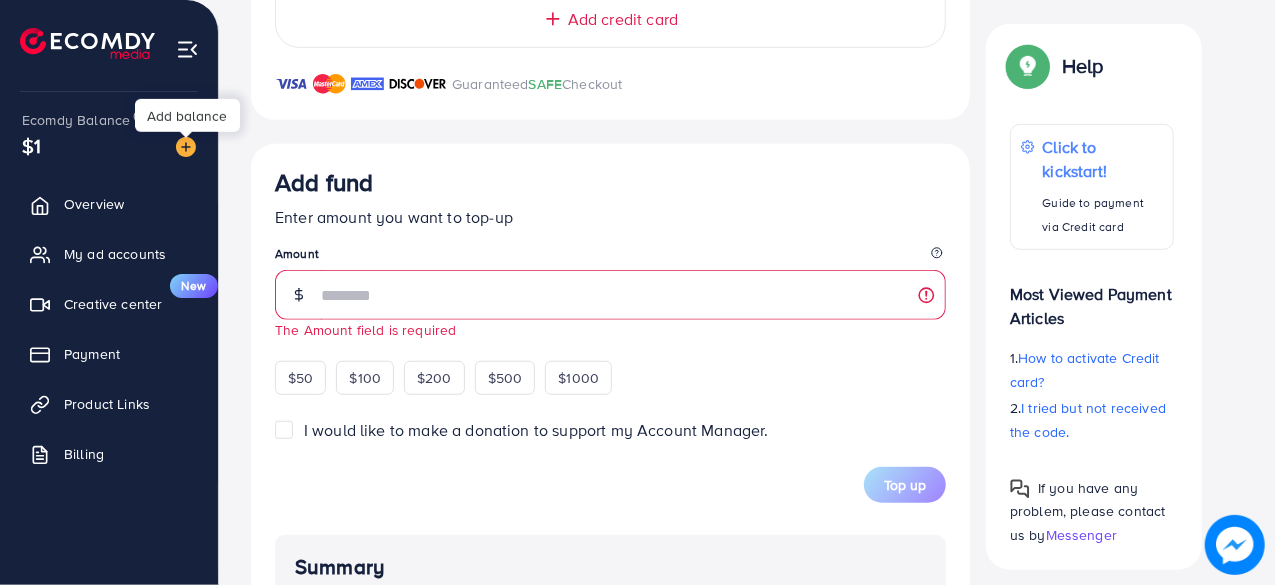 click at bounding box center (186, 147) 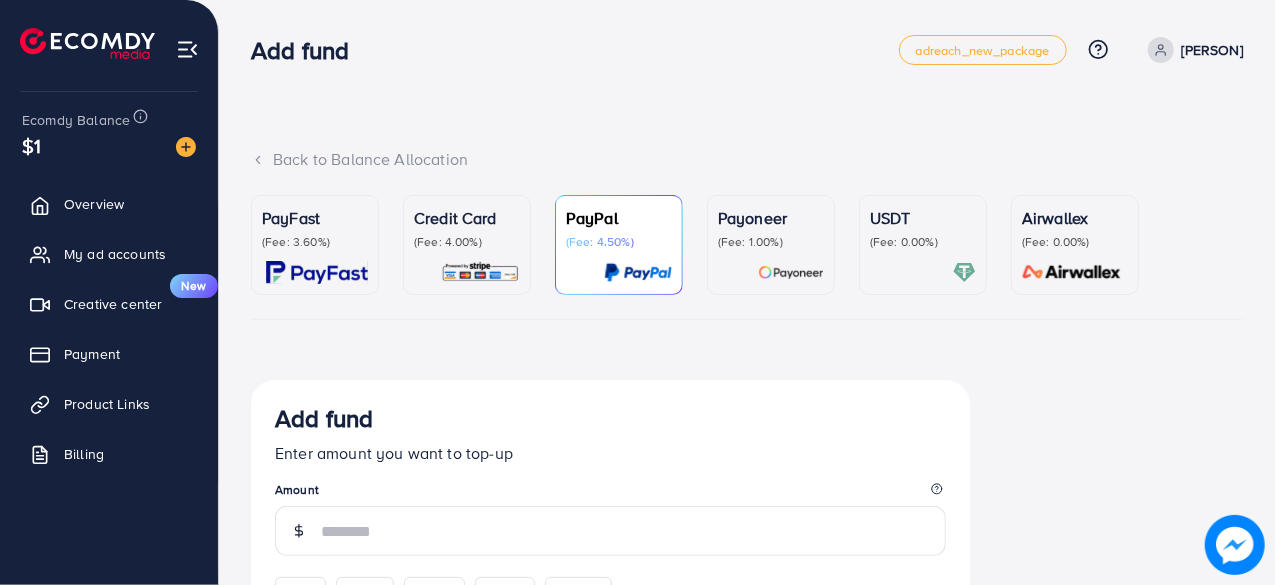 click on "Credit Card" at bounding box center [467, 218] 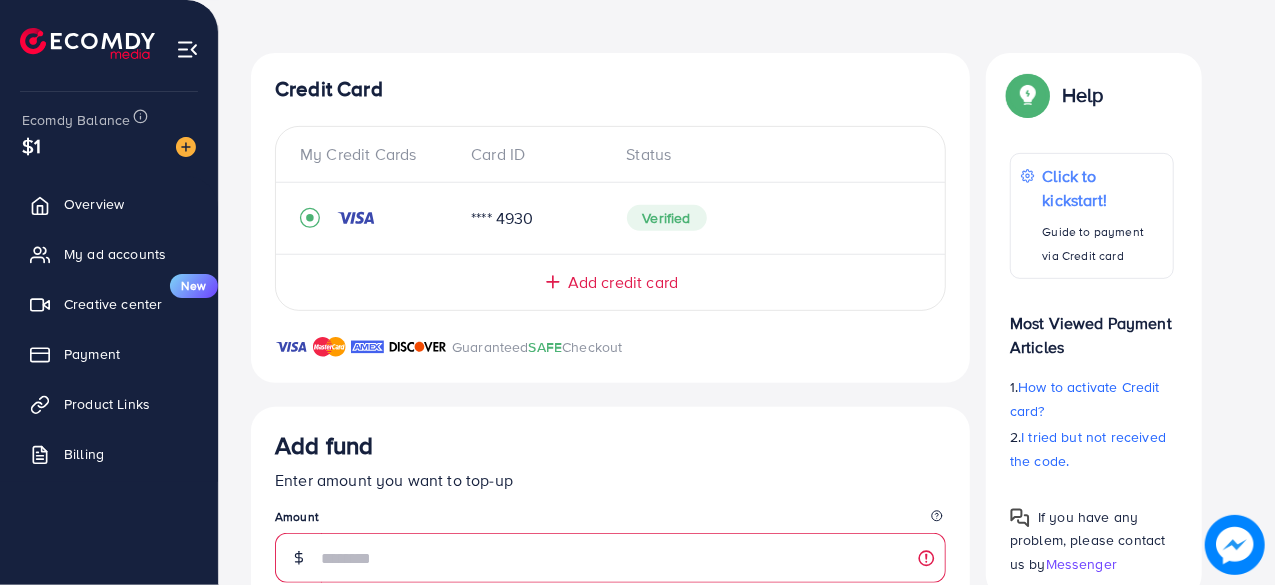 scroll, scrollTop: 332, scrollLeft: 0, axis: vertical 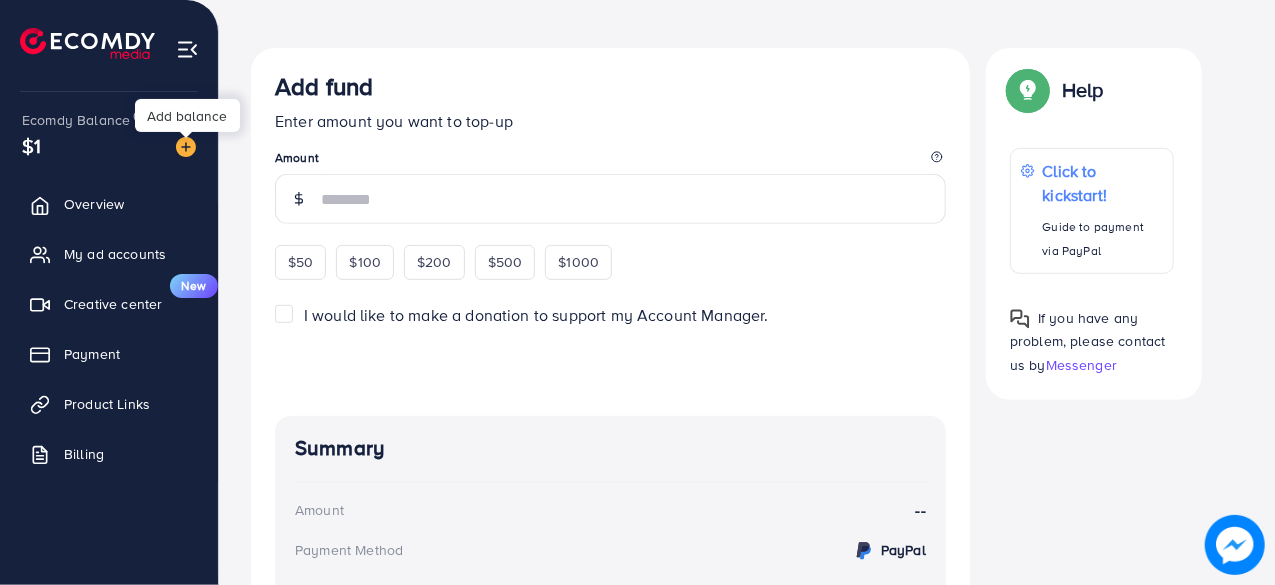 click at bounding box center [186, 147] 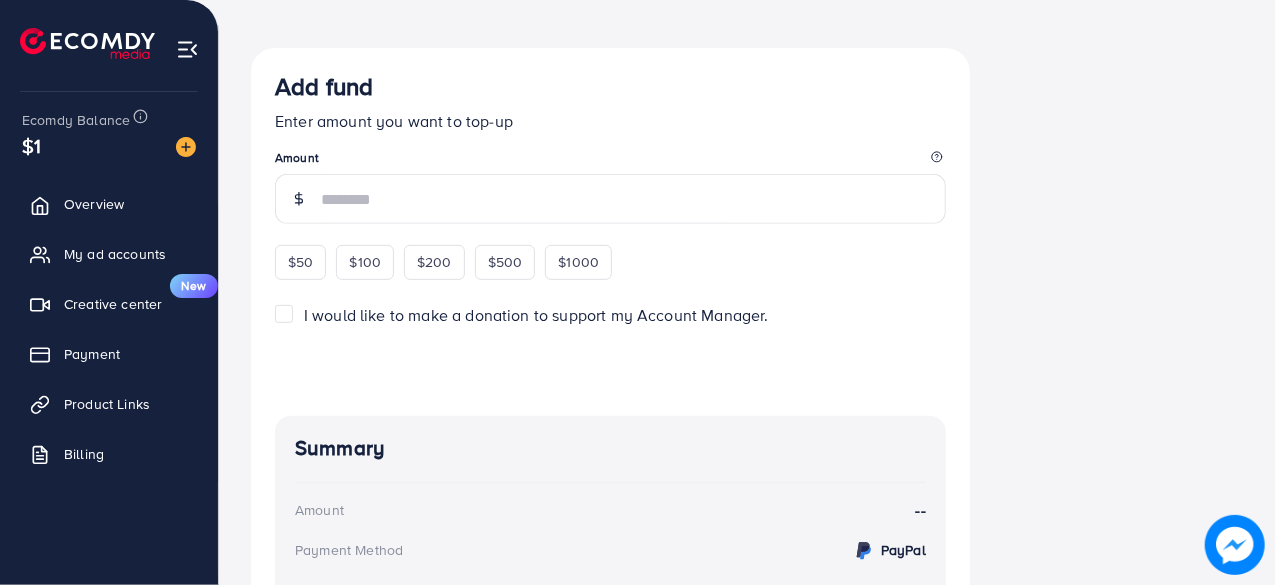 scroll, scrollTop: 0, scrollLeft: 0, axis: both 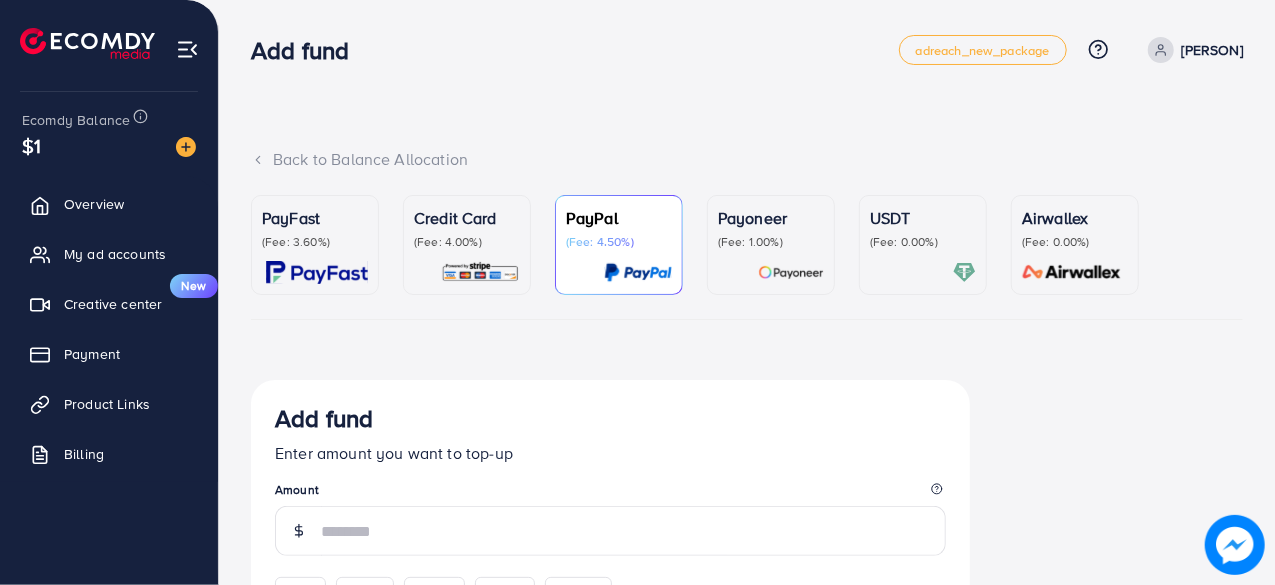 click at bounding box center [480, 272] 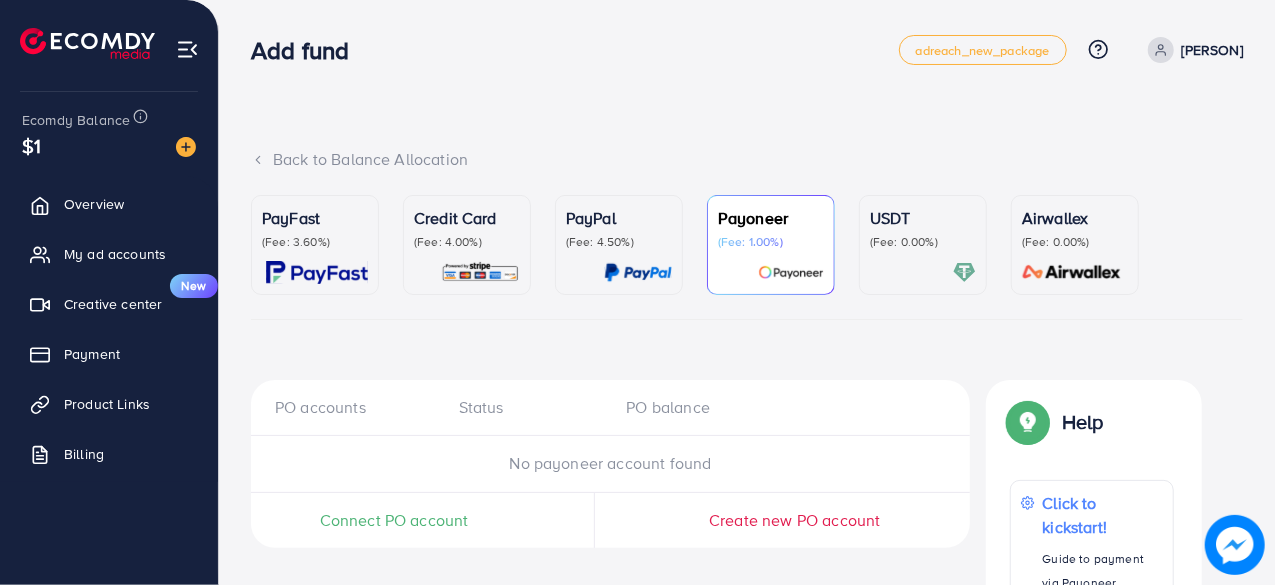 click at bounding box center [480, 272] 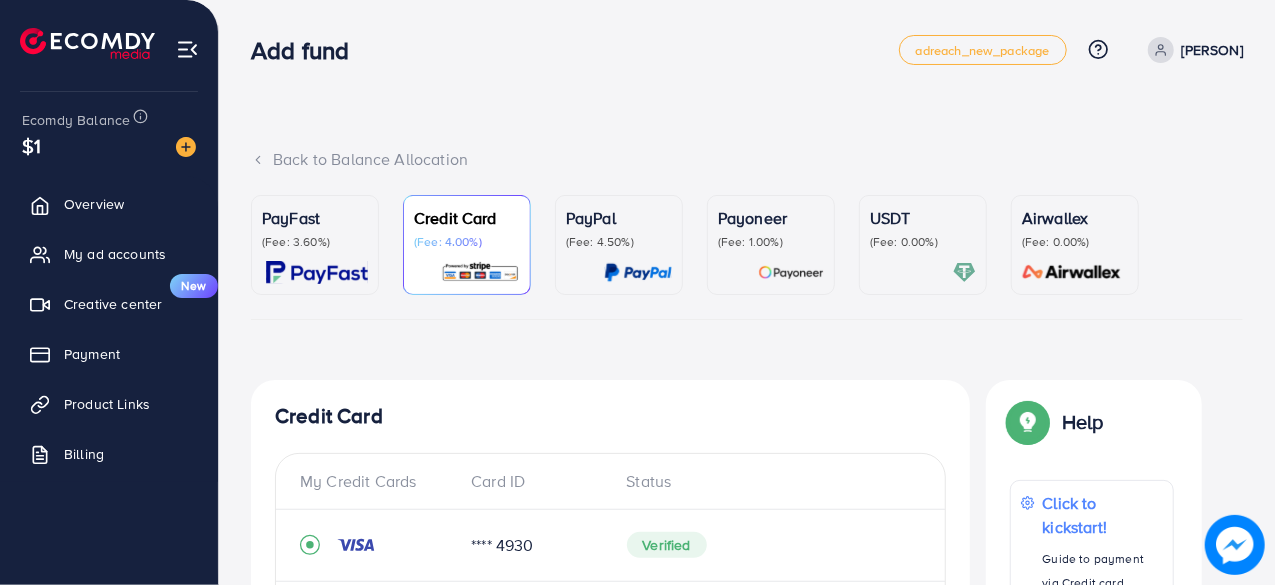 drag, startPoint x: 1271, startPoint y: 131, endPoint x: 1277, endPoint y: 185, distance: 54.33231 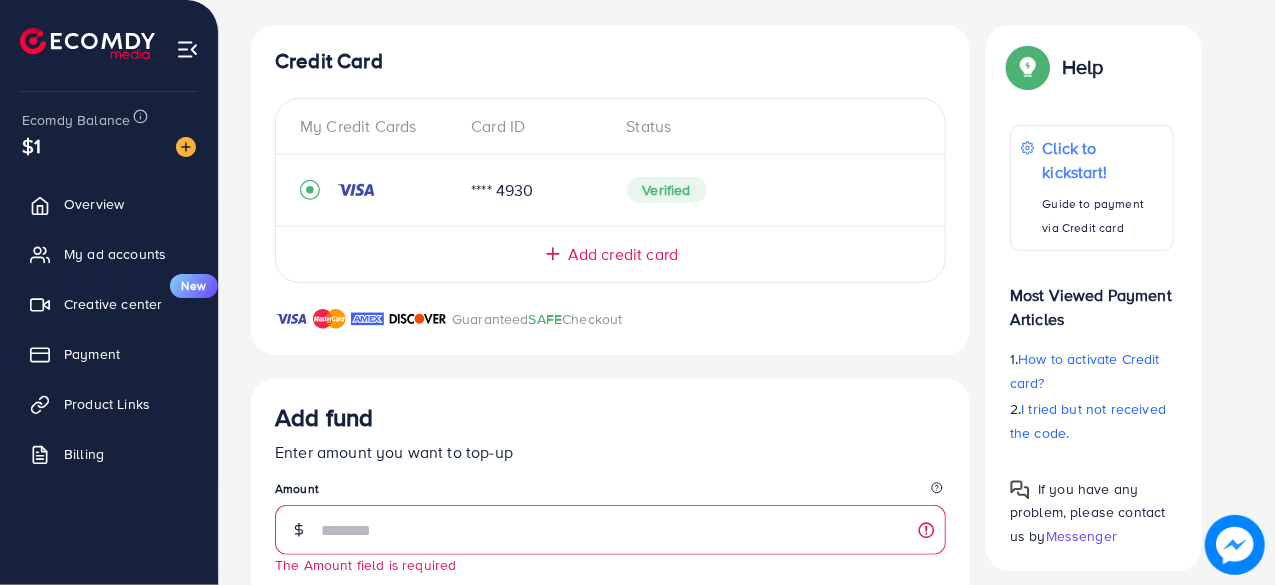 scroll, scrollTop: 306, scrollLeft: 0, axis: vertical 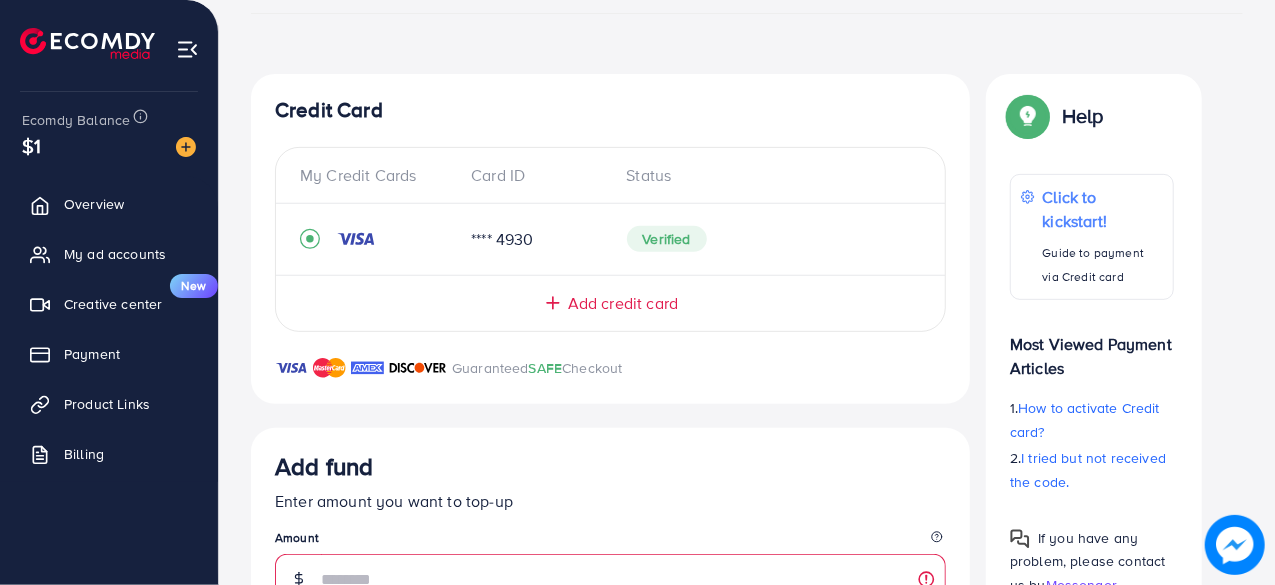 click on "Verified" at bounding box center (667, 239) 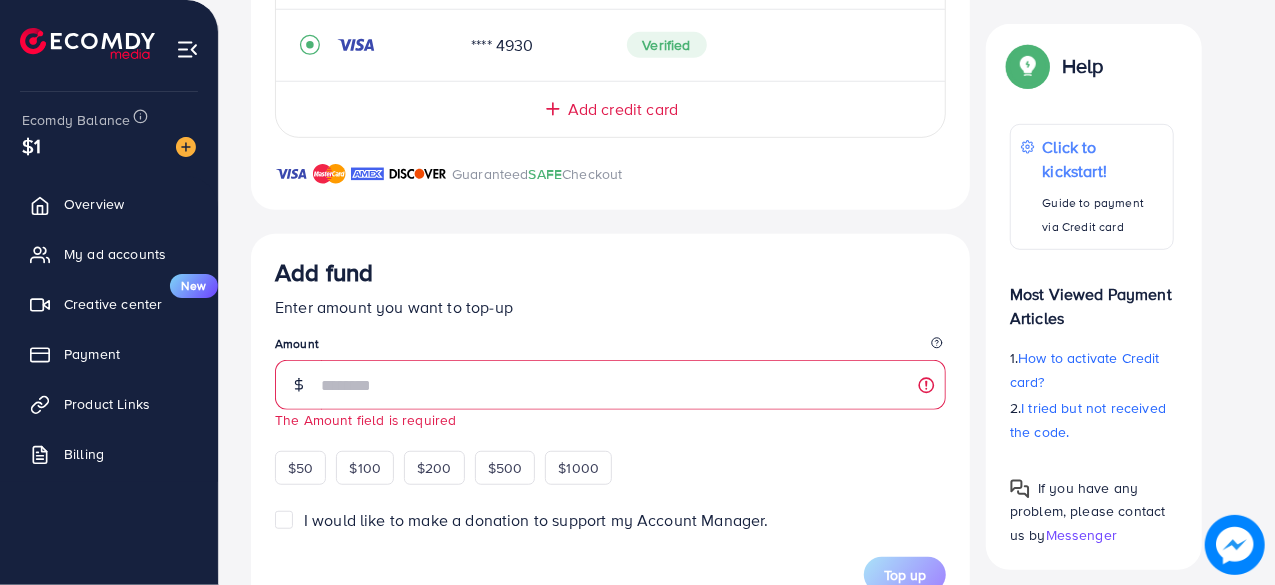 scroll, scrollTop: 504, scrollLeft: 0, axis: vertical 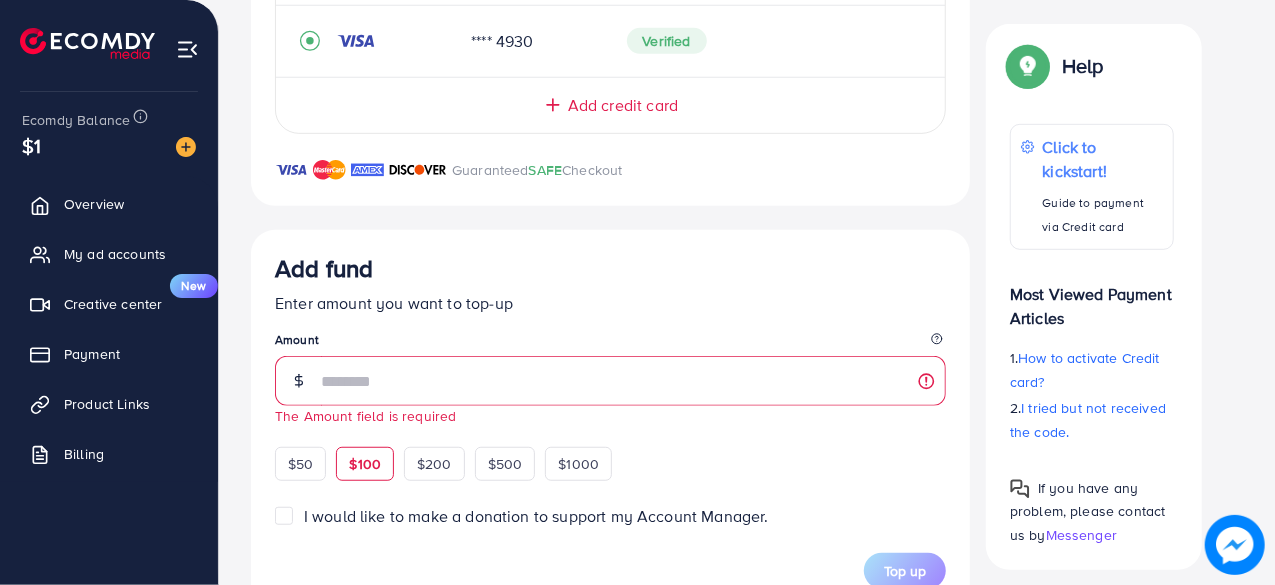 click on "$100" at bounding box center [365, 464] 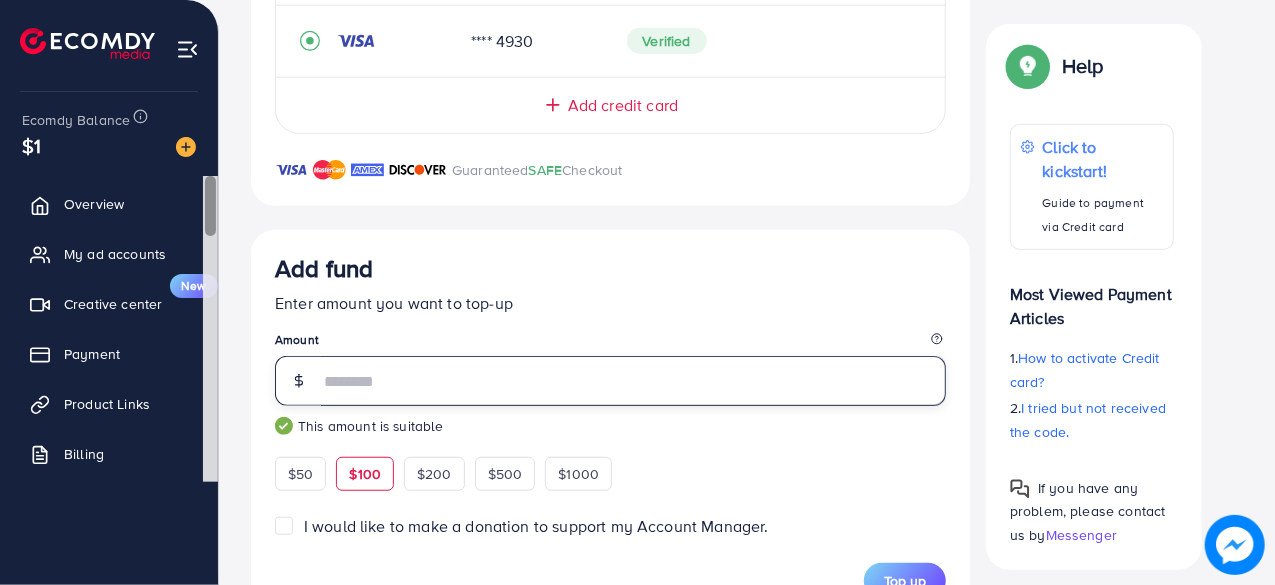 drag, startPoint x: 401, startPoint y: 377, endPoint x: 212, endPoint y: 381, distance: 189.04233 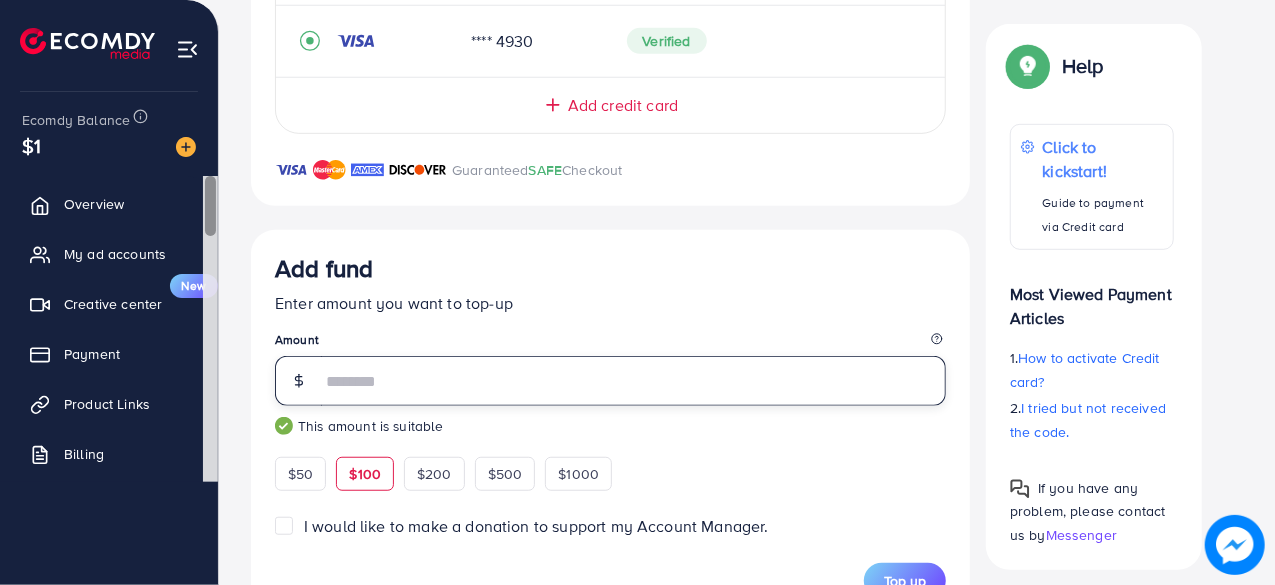 click on "Add fund   adreach_new_package  Help Center Contact Support Plans and Pricing Term and policy About Us  [PERSON]  Profile Log out Ecomdy Balance  $1  Overview My ad accounts Creative center  New  Payment Product Links Billing  Back to Balance Allocation   PayFast   (Fee: 3.60%)   Credit Card   (Fee: 4.00%)   PayPal   (Fee: 4.50%)   Payoneer   (Fee: 1.00%)   USDT   (Fee: 0.00%)   Airwallex   (Fee: 0.00%)   Currency Code:   Merchant ID:   Merchant Name:   Token:   Success URL:   Failure URL:   Checkout URL:   Customer Email:   Customer Mobile:   Transaction Amount:   Basket ID:   Transaction Date:  Add fund Enter amount you want to top-up Amount $50 $100 $200 $500 $1000 Support your AM with a donation 5% 10% 15% 20%  Pay now   Summary   Amount   --   Payment Method   --   Service charge   (6.00%)   --   Tip   --   Subtotal   --   Converted subtotal   --   PayFast fee   (3.60%)   --   Total Amount   --   Help   Help   Click to kickstart!   Guide to payment via Credit card   Most Viewed Payment Articles   1.   2." at bounding box center (637, 271) 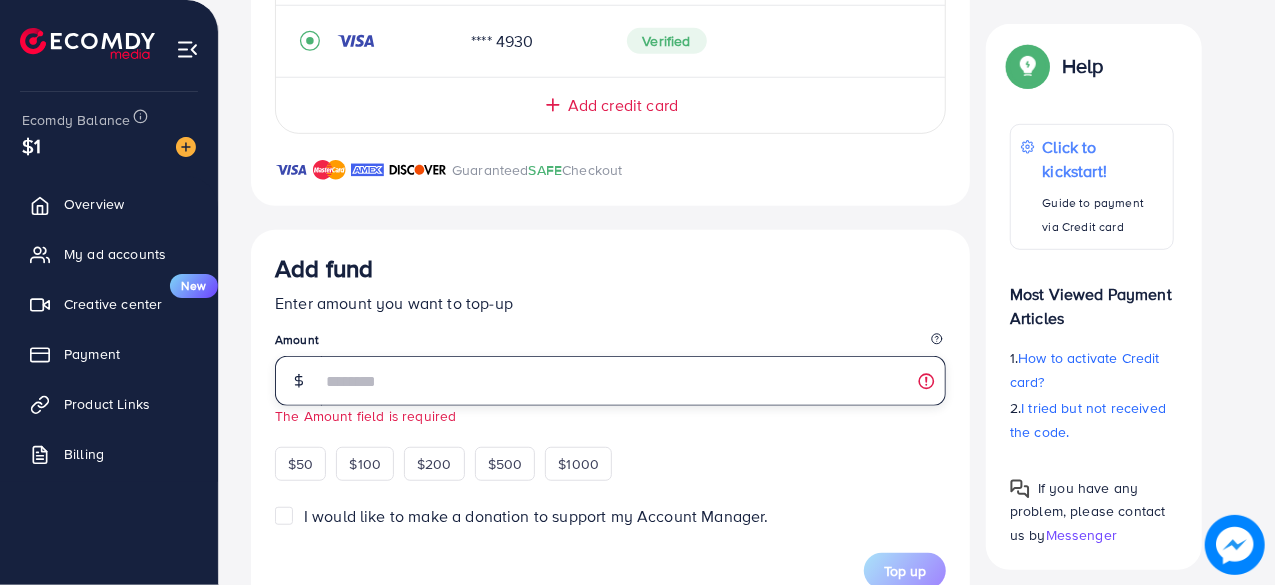 type 